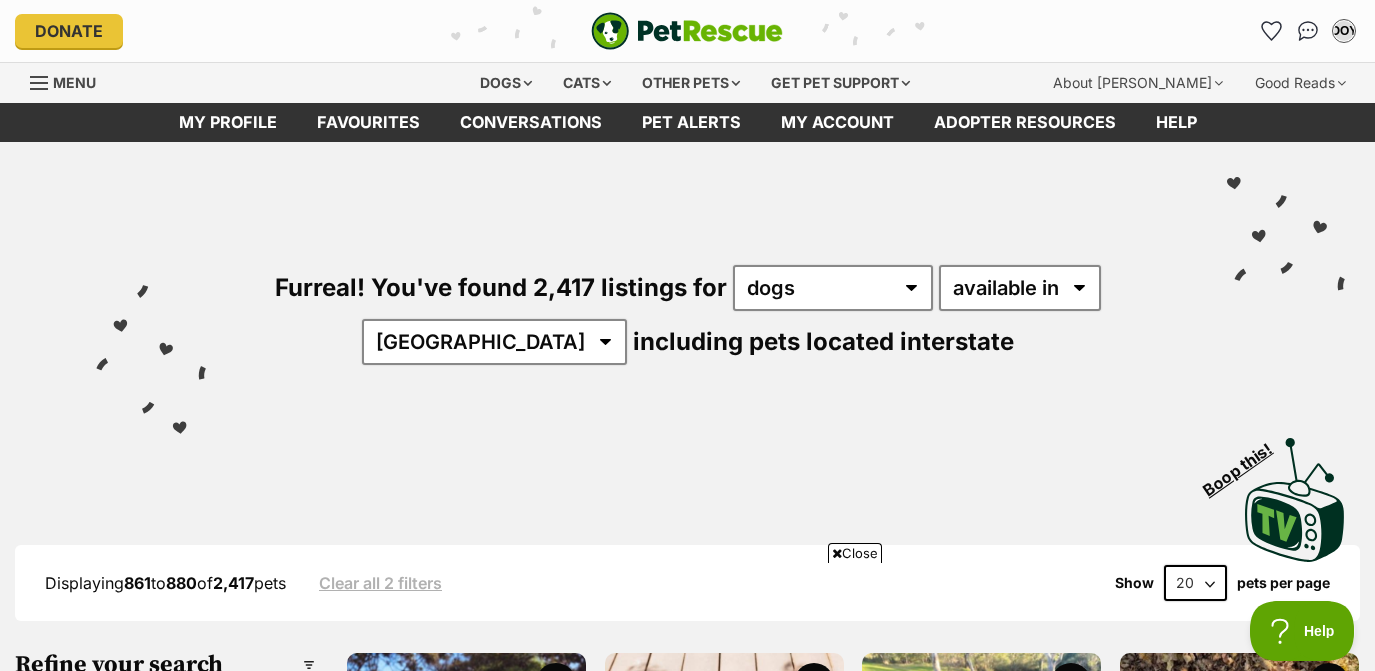 scroll, scrollTop: 474, scrollLeft: 0, axis: vertical 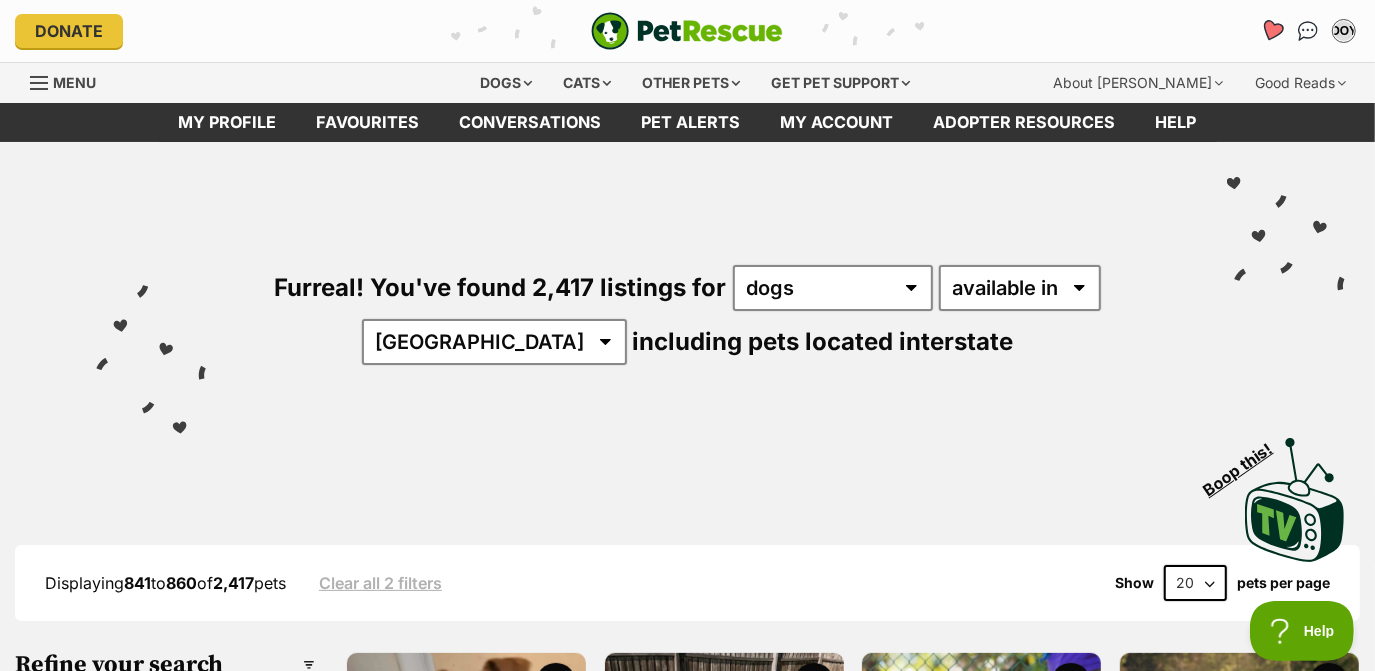 click 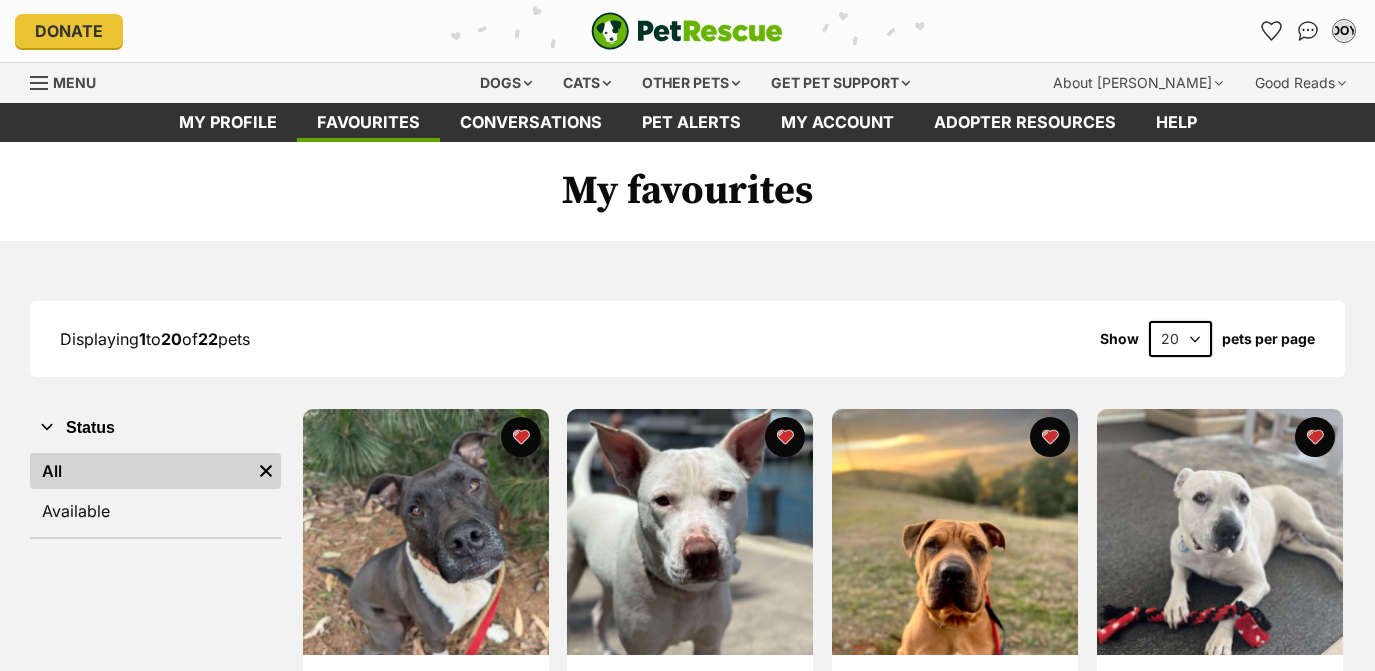 scroll, scrollTop: 0, scrollLeft: 0, axis: both 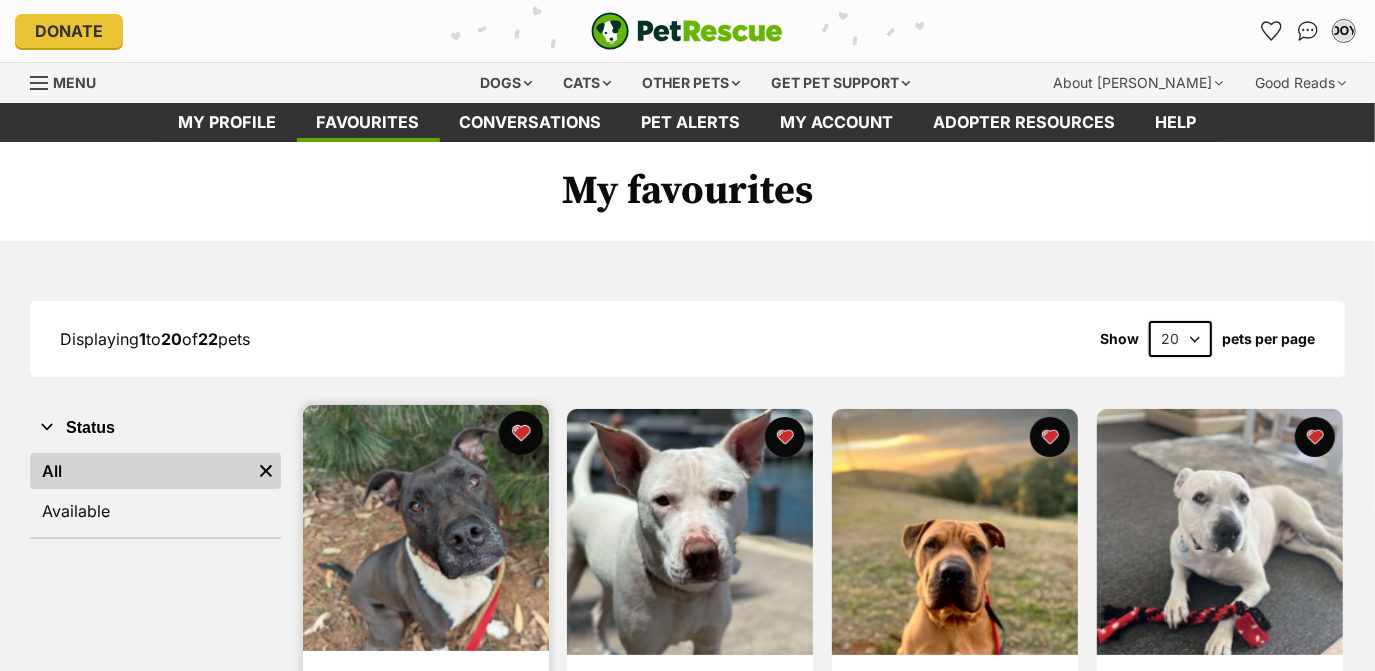 click at bounding box center (520, 433) 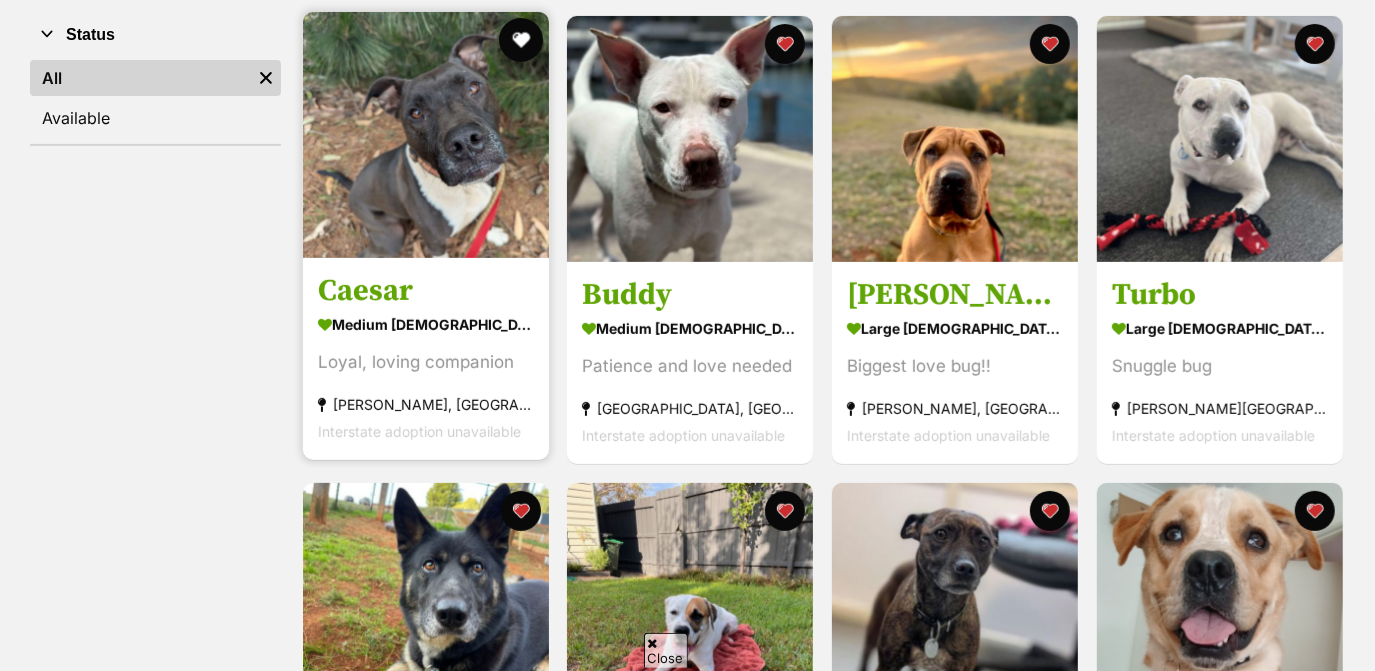 scroll, scrollTop: 421, scrollLeft: 0, axis: vertical 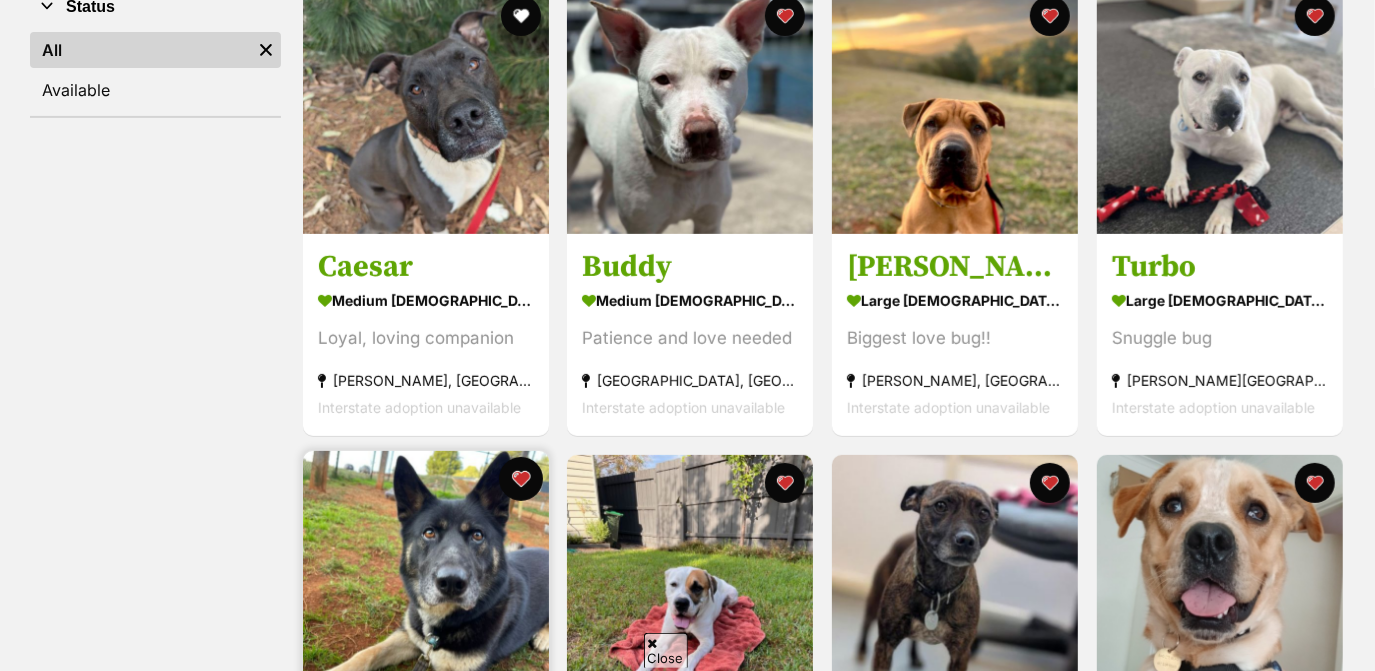 click at bounding box center [520, 479] 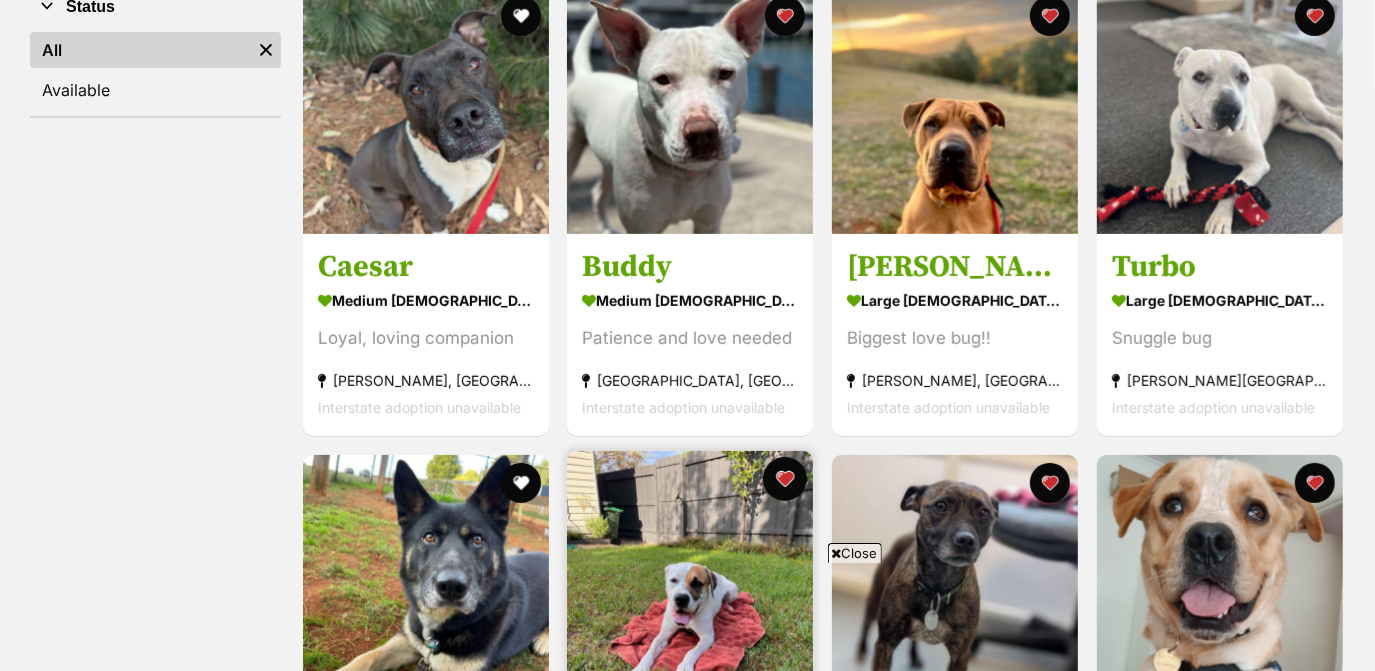 click at bounding box center [785, 479] 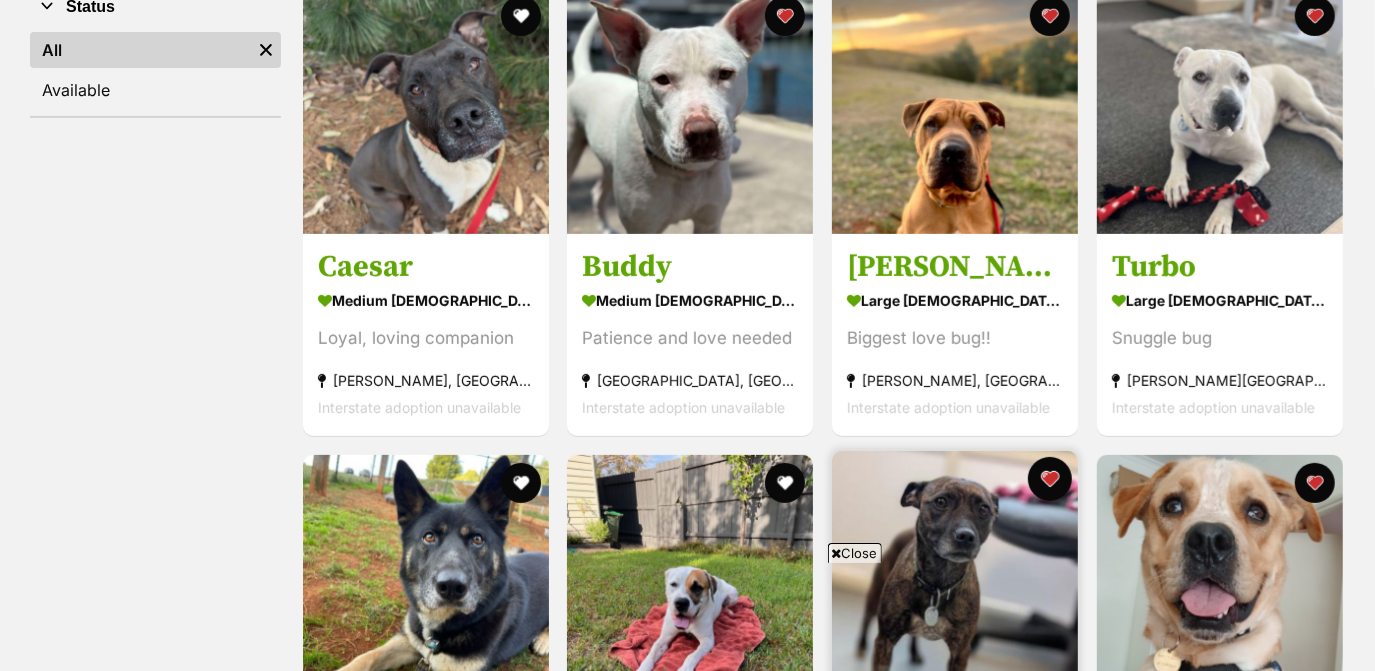 click at bounding box center (1050, 479) 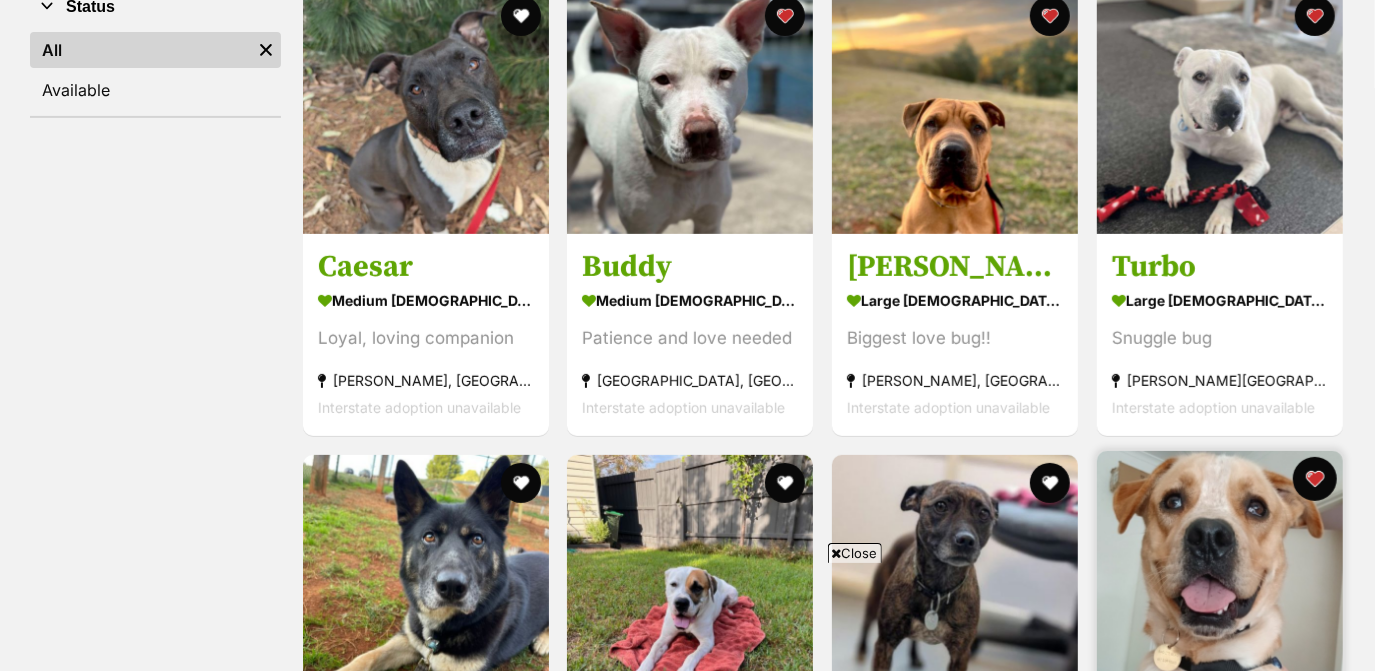 click at bounding box center [1315, 479] 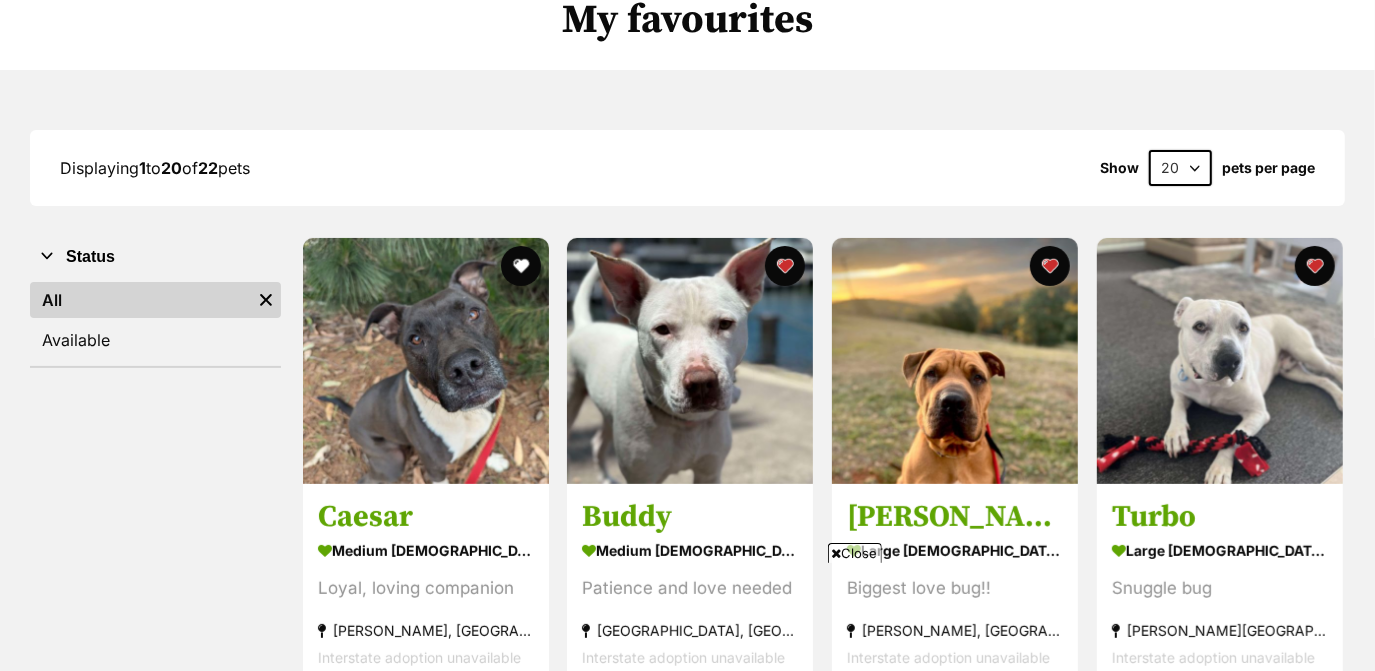 scroll, scrollTop: 155, scrollLeft: 0, axis: vertical 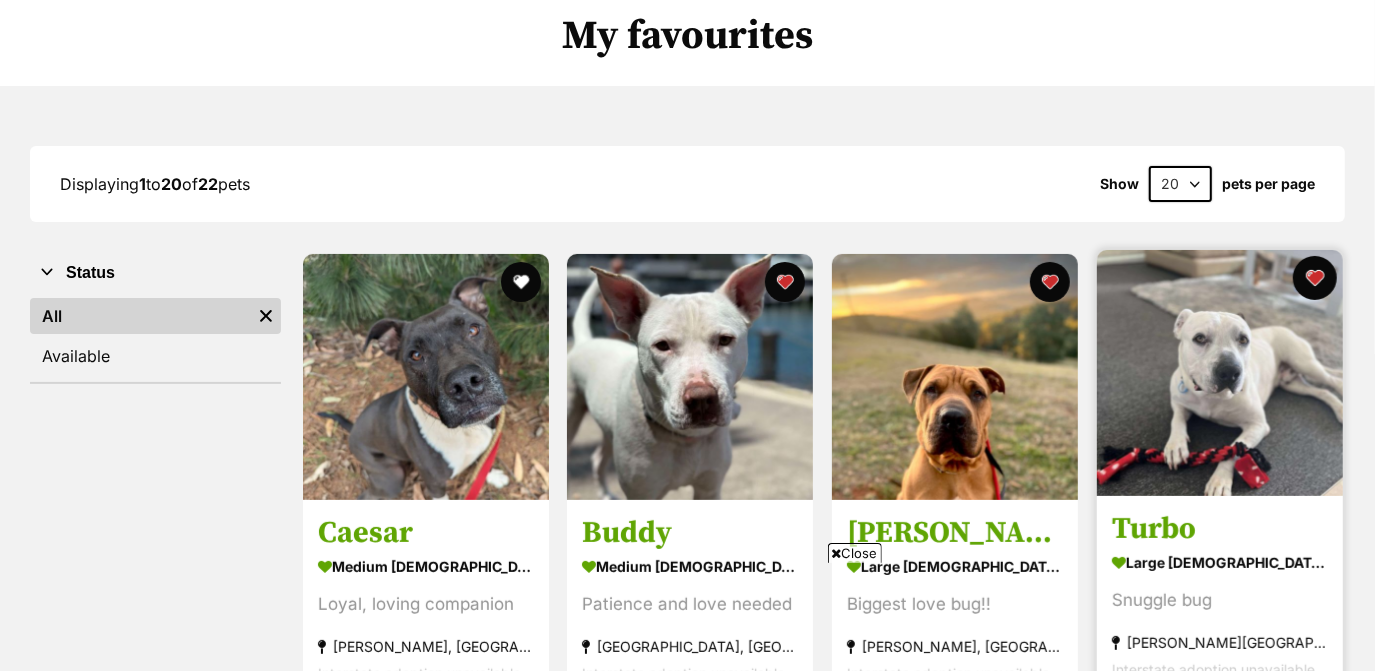 click at bounding box center [1315, 278] 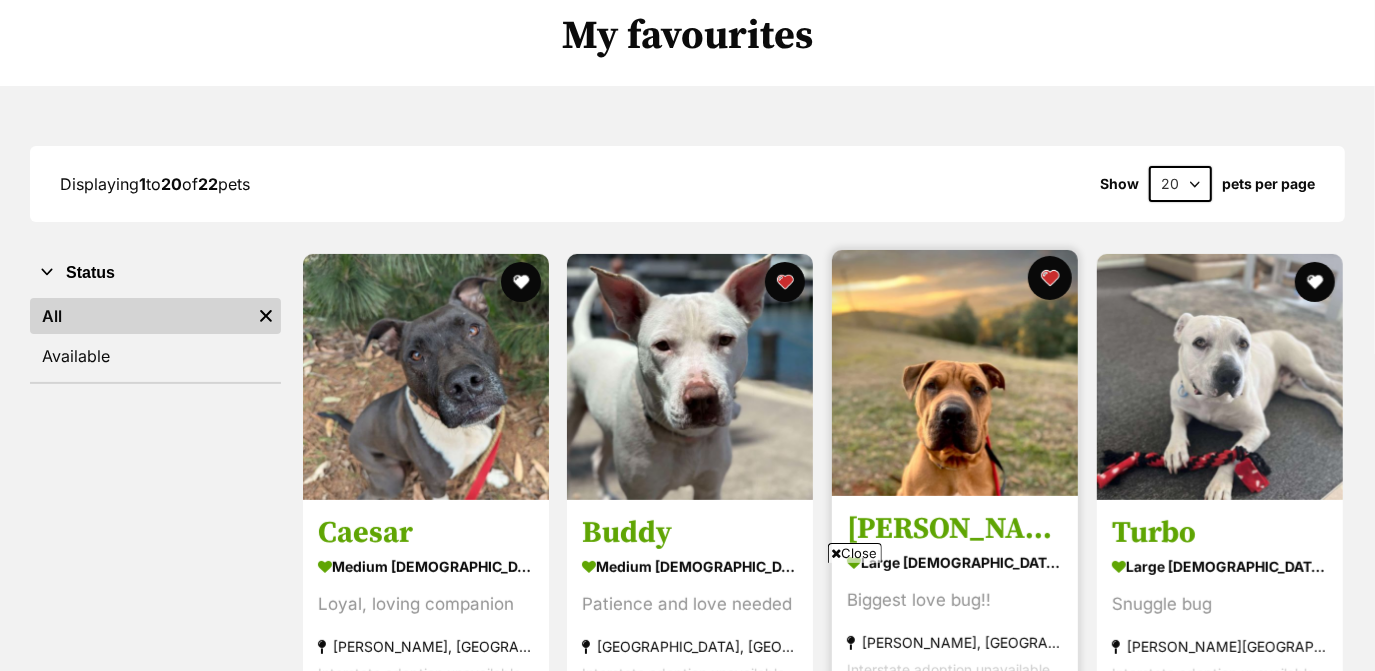click at bounding box center (1050, 278) 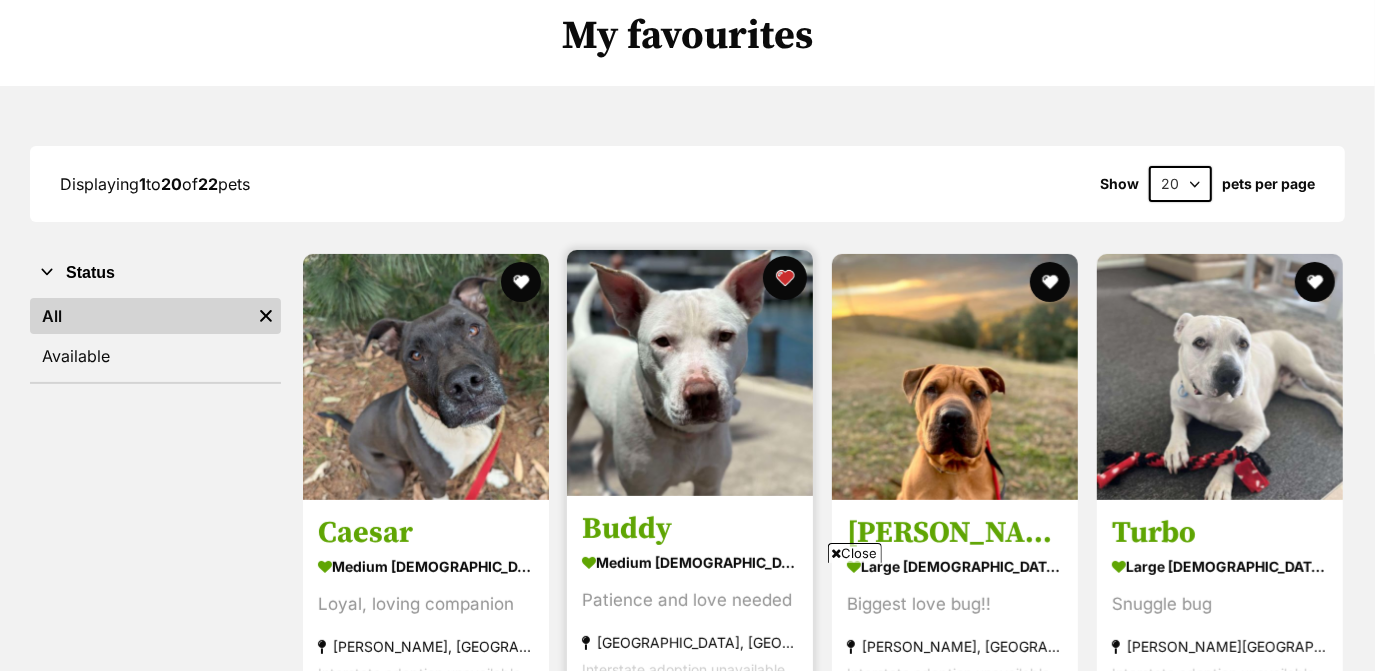 click at bounding box center [785, 278] 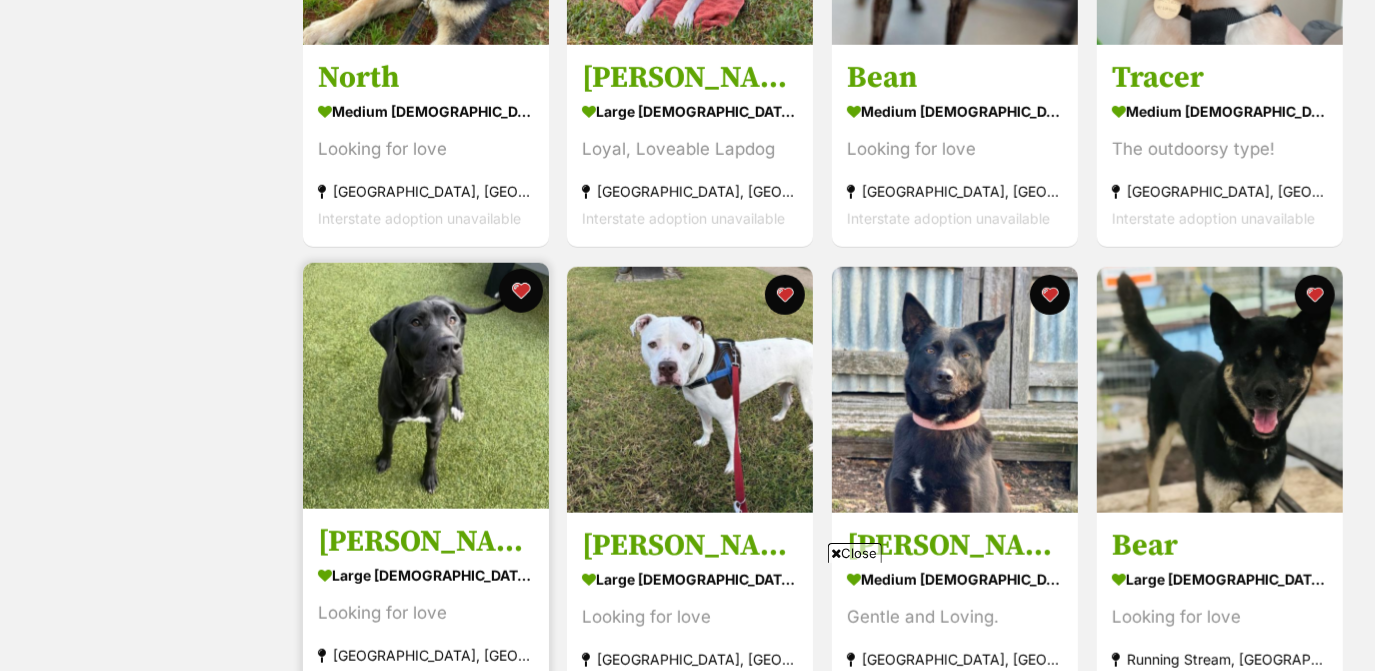 click at bounding box center [520, 291] 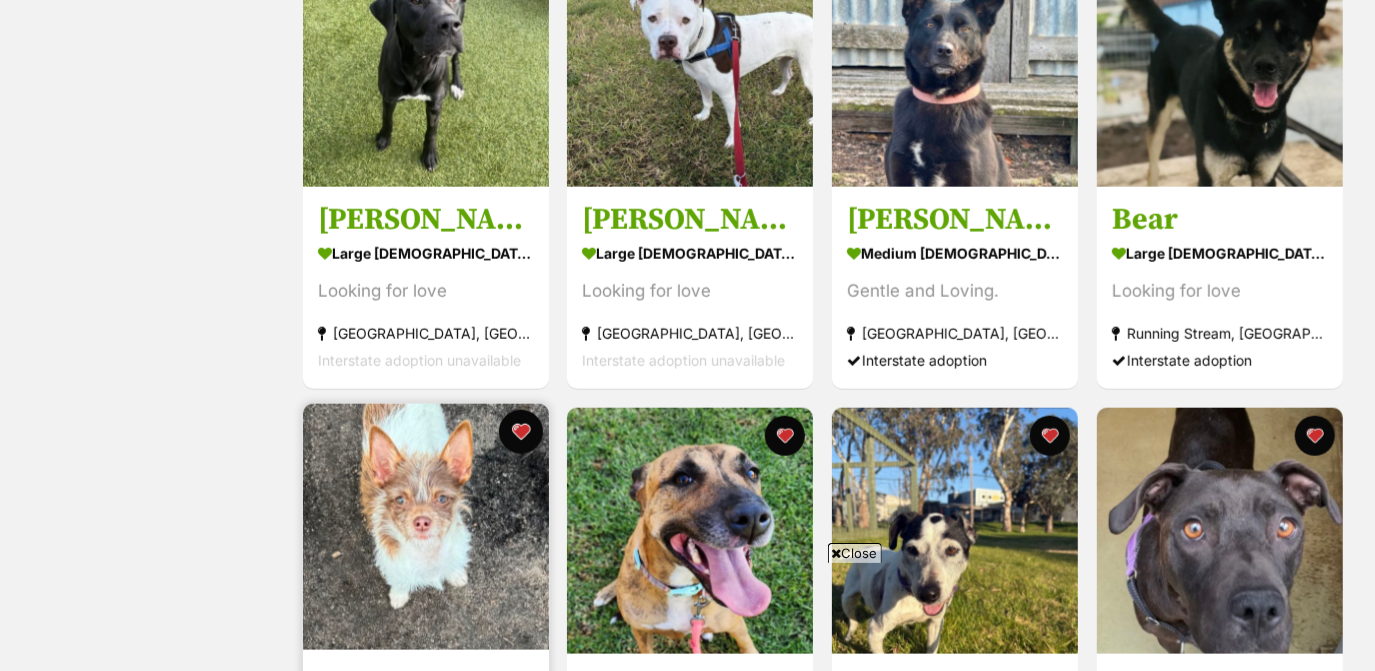 scroll, scrollTop: 1404, scrollLeft: 0, axis: vertical 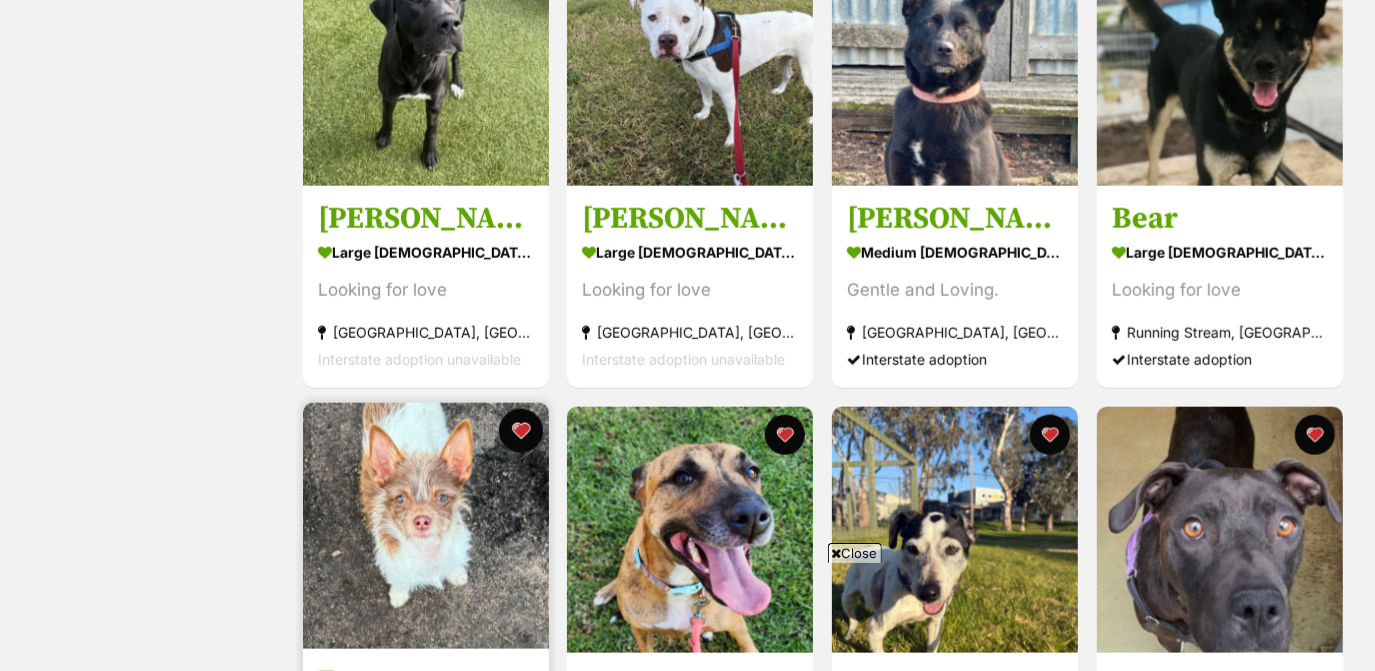 click at bounding box center [520, 431] 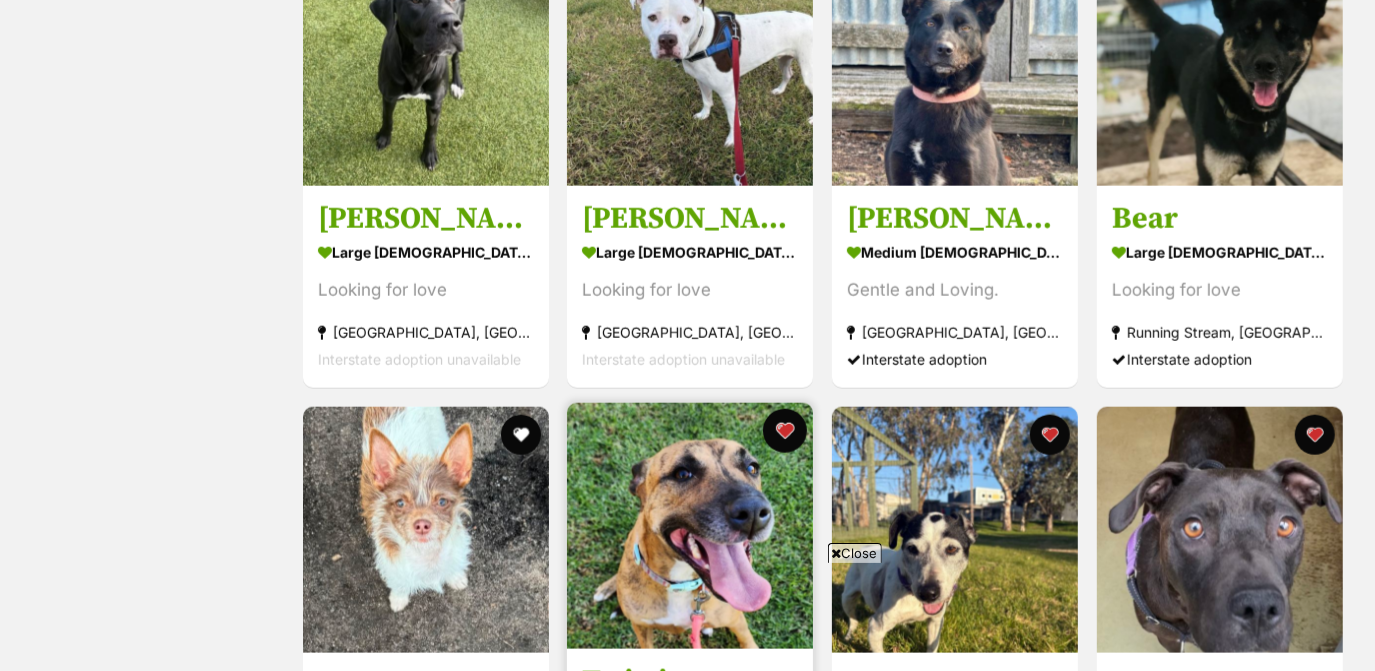 click at bounding box center (785, 431) 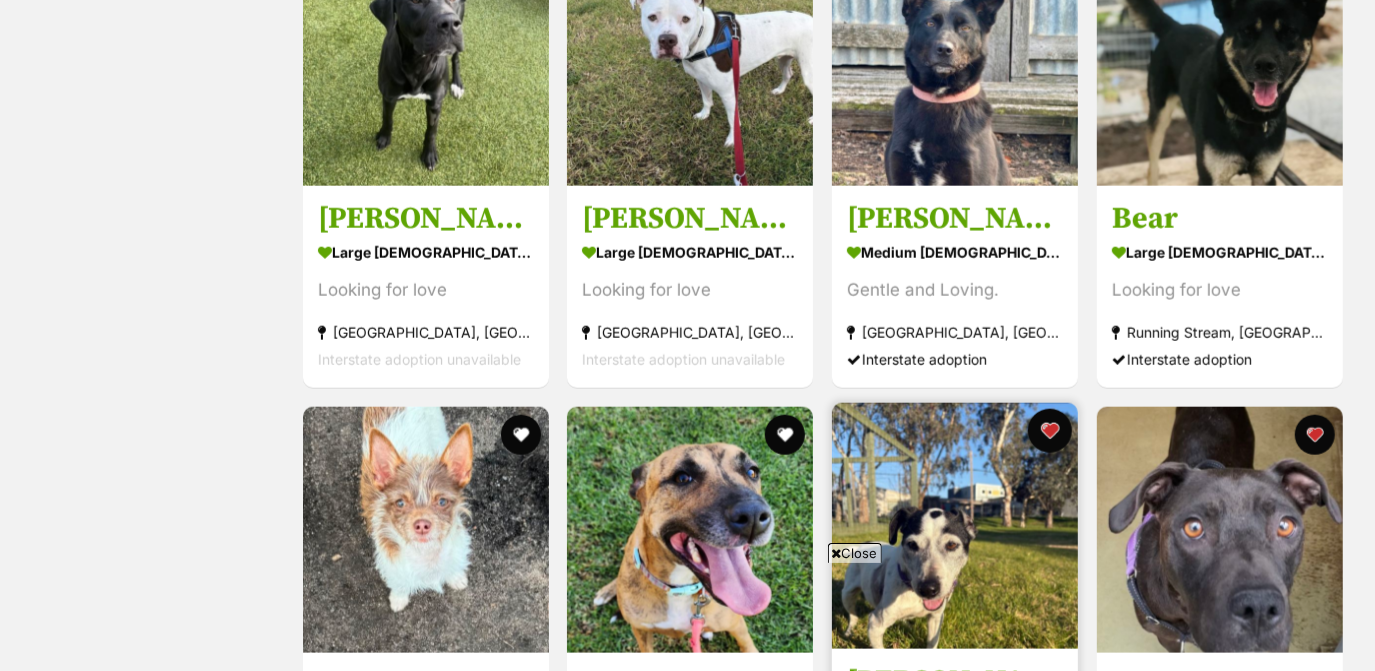 click at bounding box center (1050, 431) 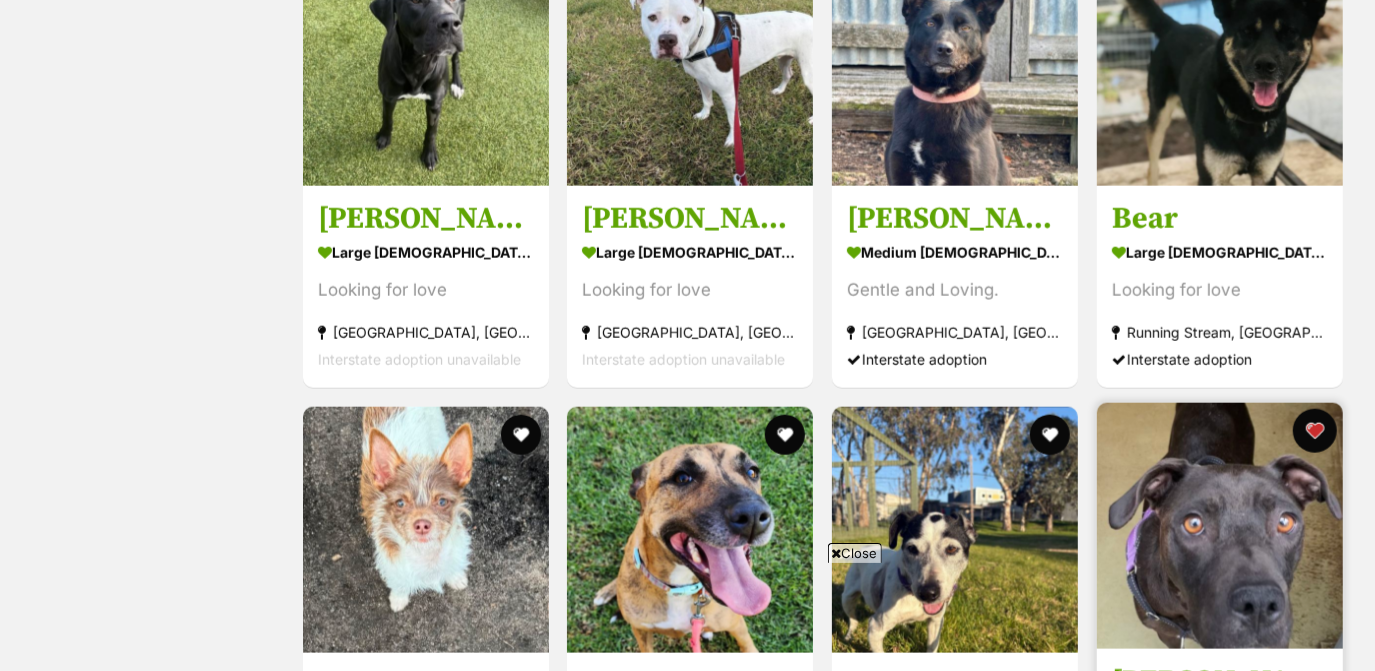 click at bounding box center [1315, 431] 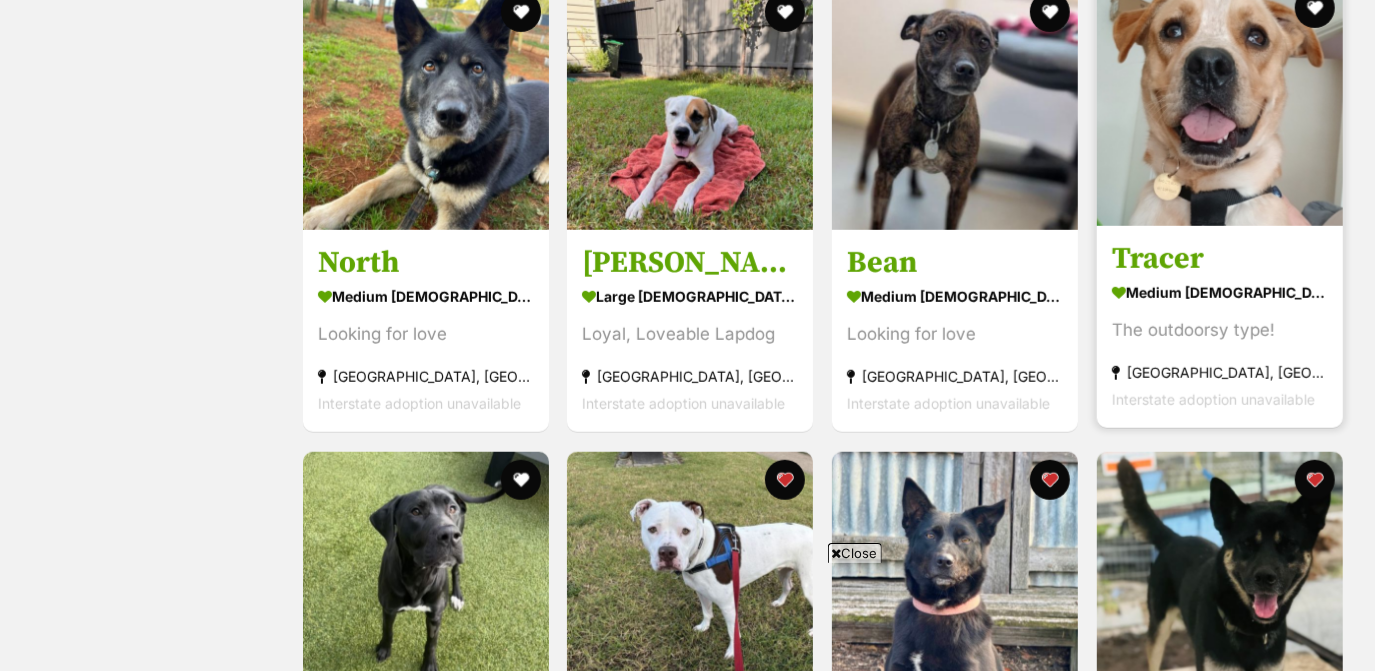 scroll, scrollTop: 882, scrollLeft: 0, axis: vertical 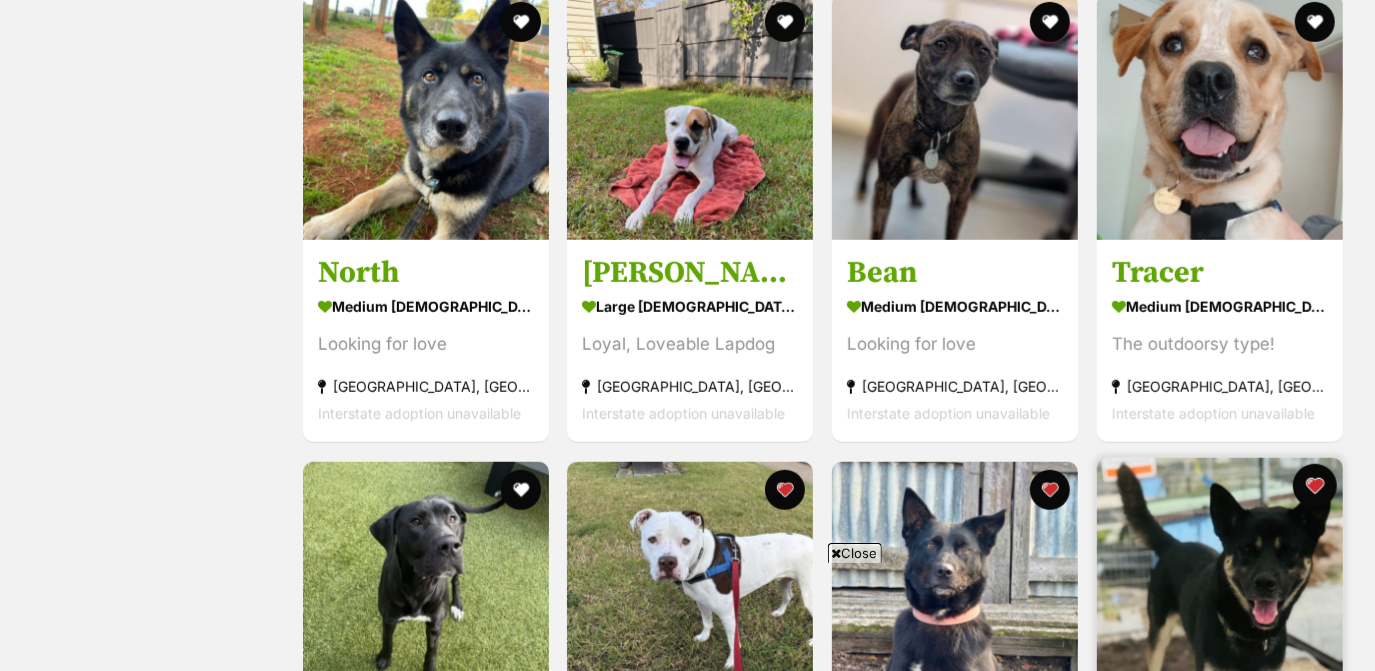 click at bounding box center (1315, 486) 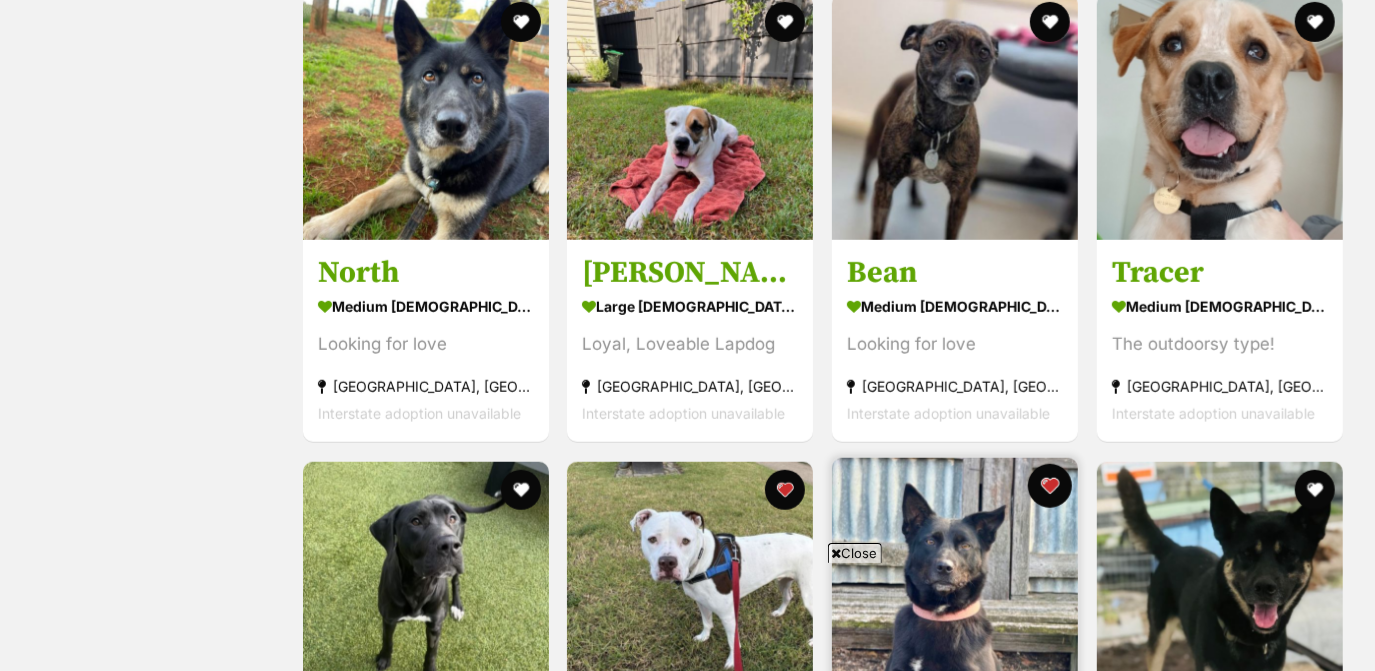click at bounding box center [1050, 486] 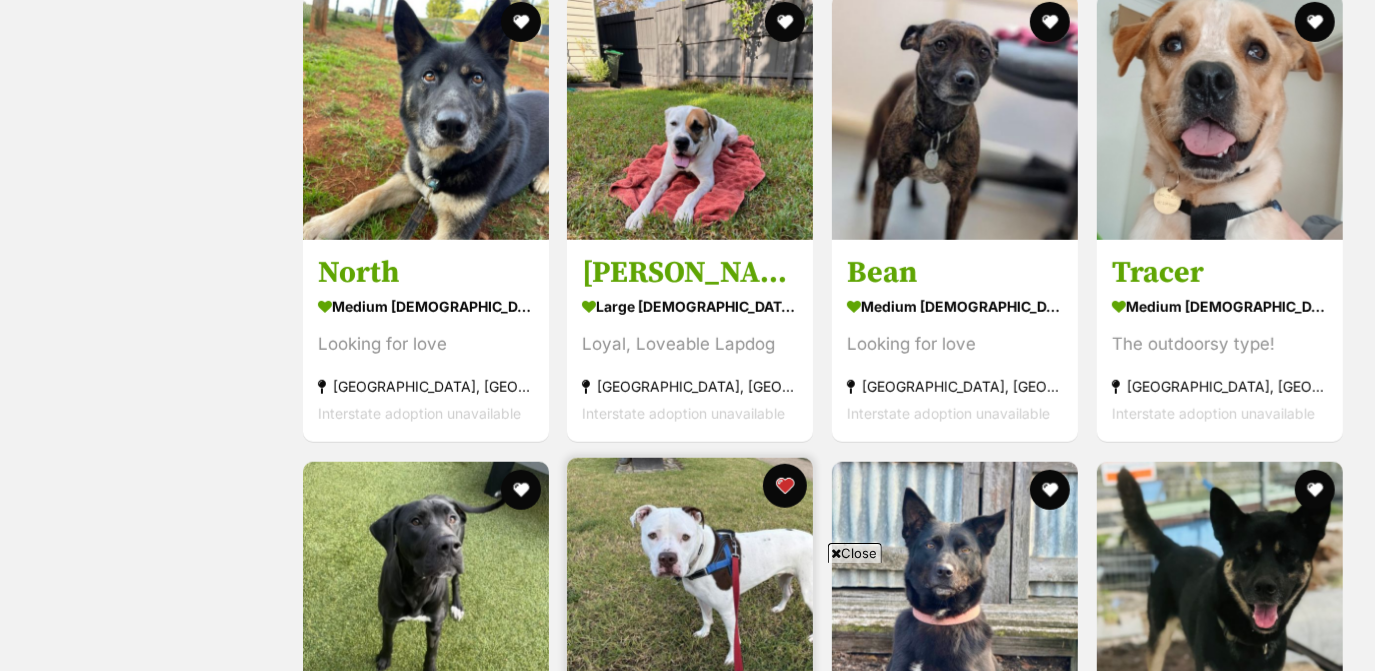 click at bounding box center [785, 486] 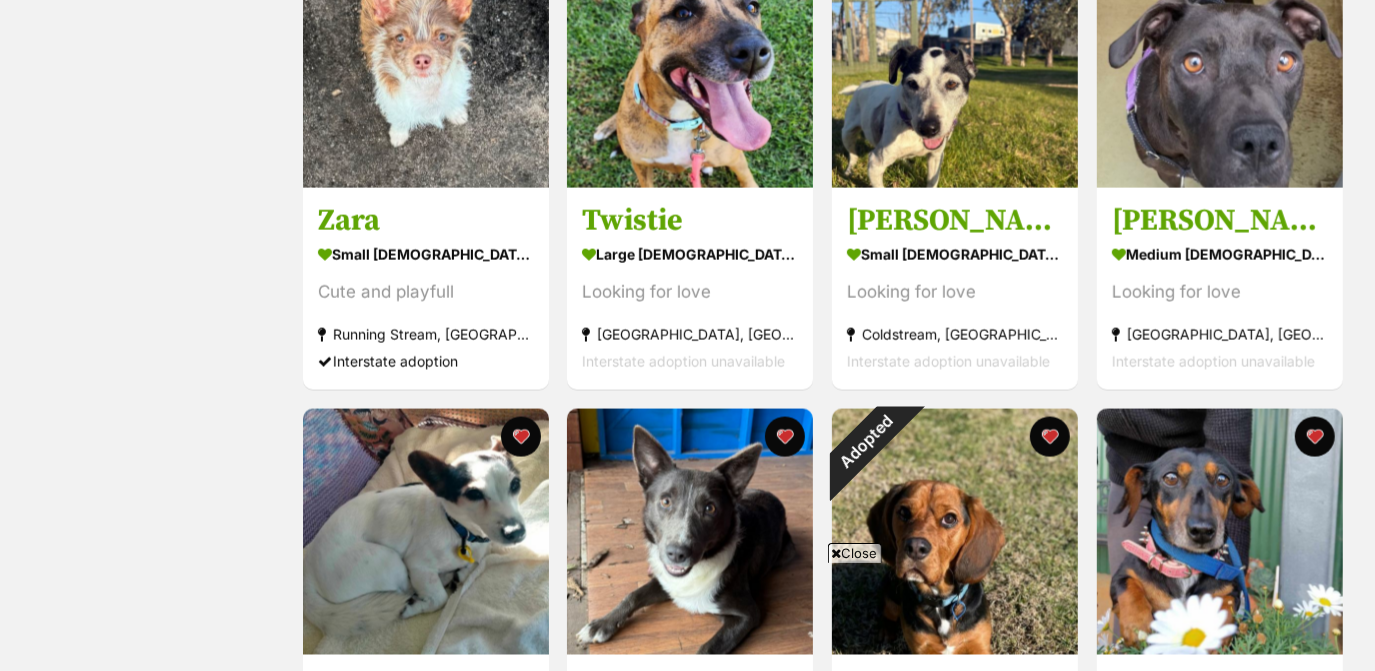 scroll, scrollTop: 1904, scrollLeft: 0, axis: vertical 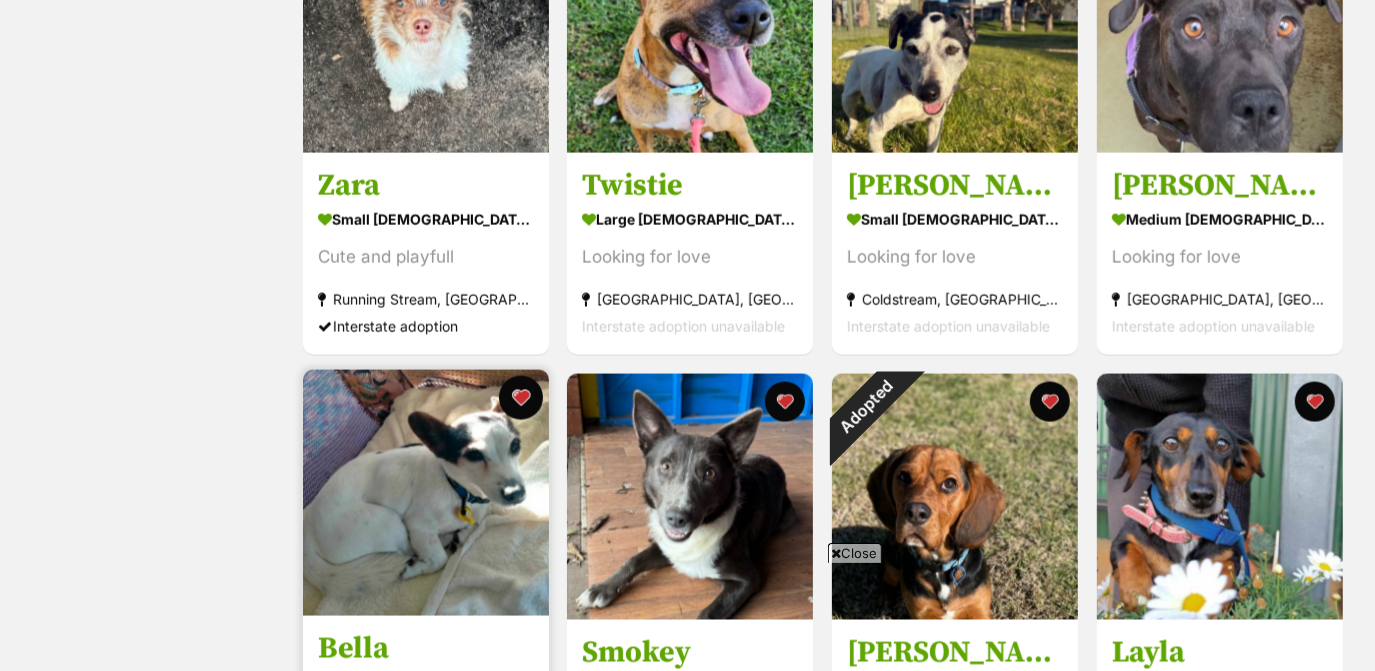 click at bounding box center [520, 398] 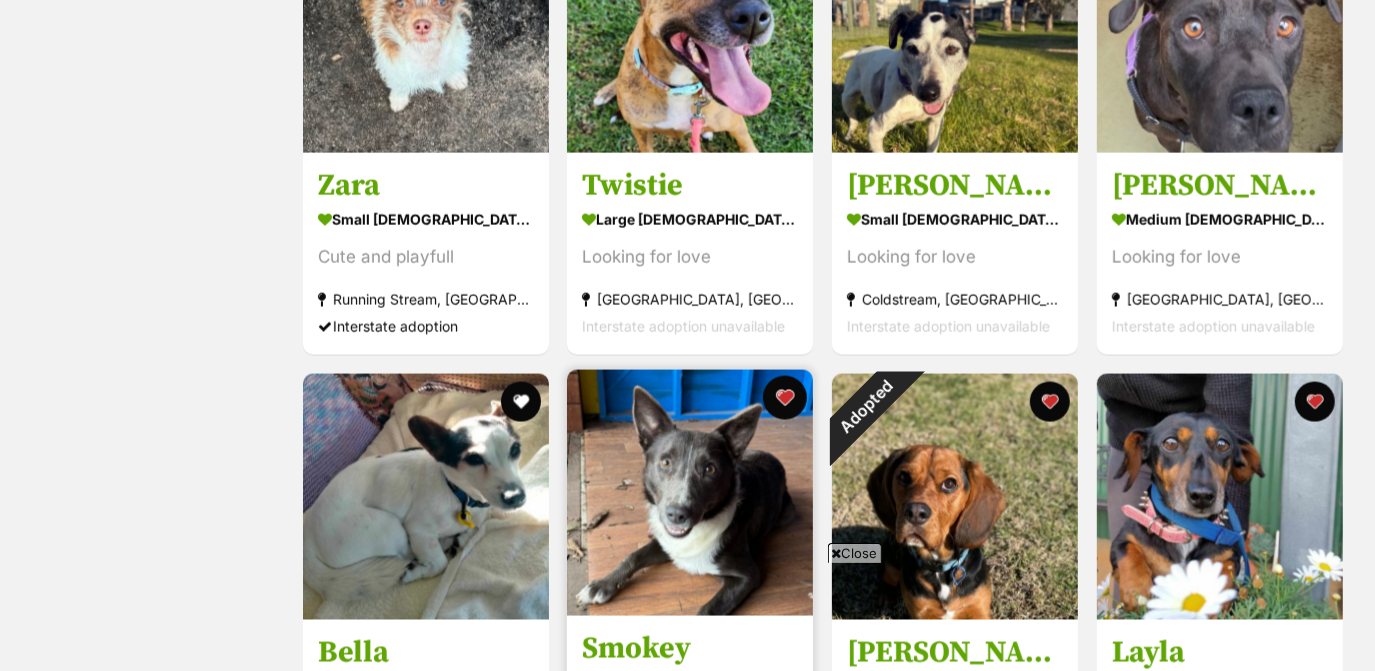 click at bounding box center [785, 398] 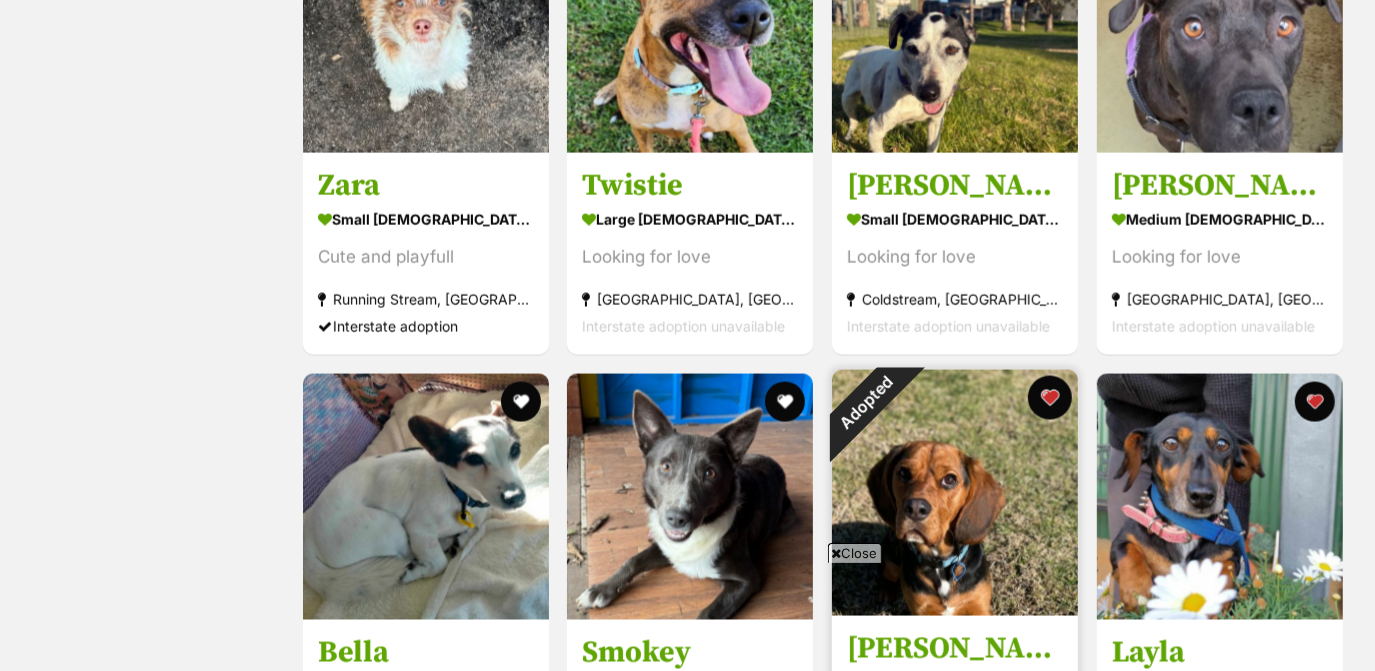 click at bounding box center [1050, 398] 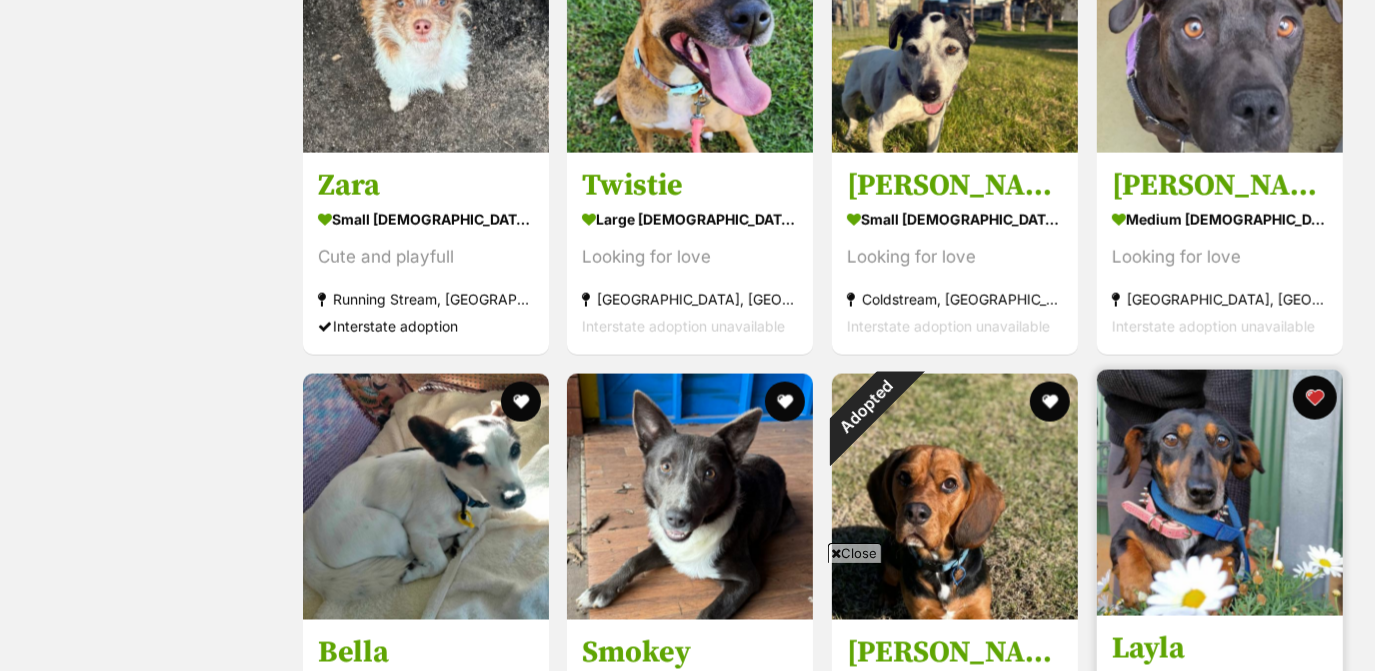 click at bounding box center (1315, 398) 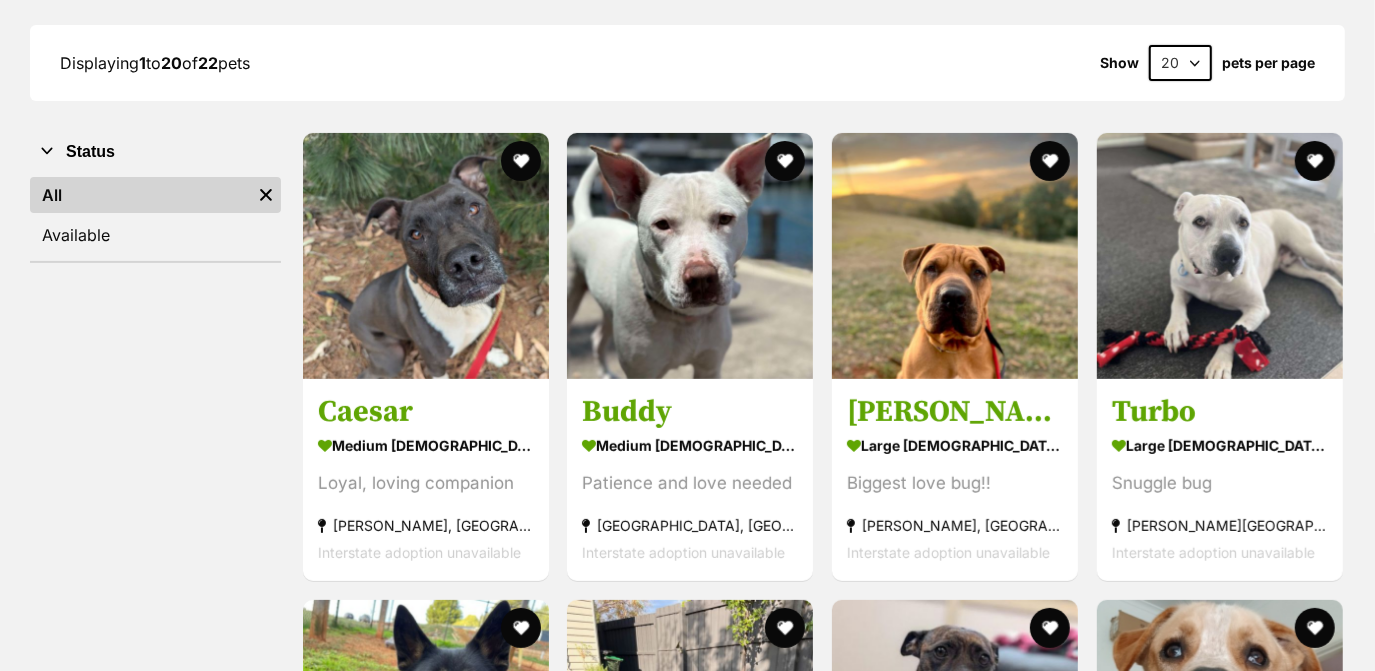 scroll, scrollTop: 0, scrollLeft: 0, axis: both 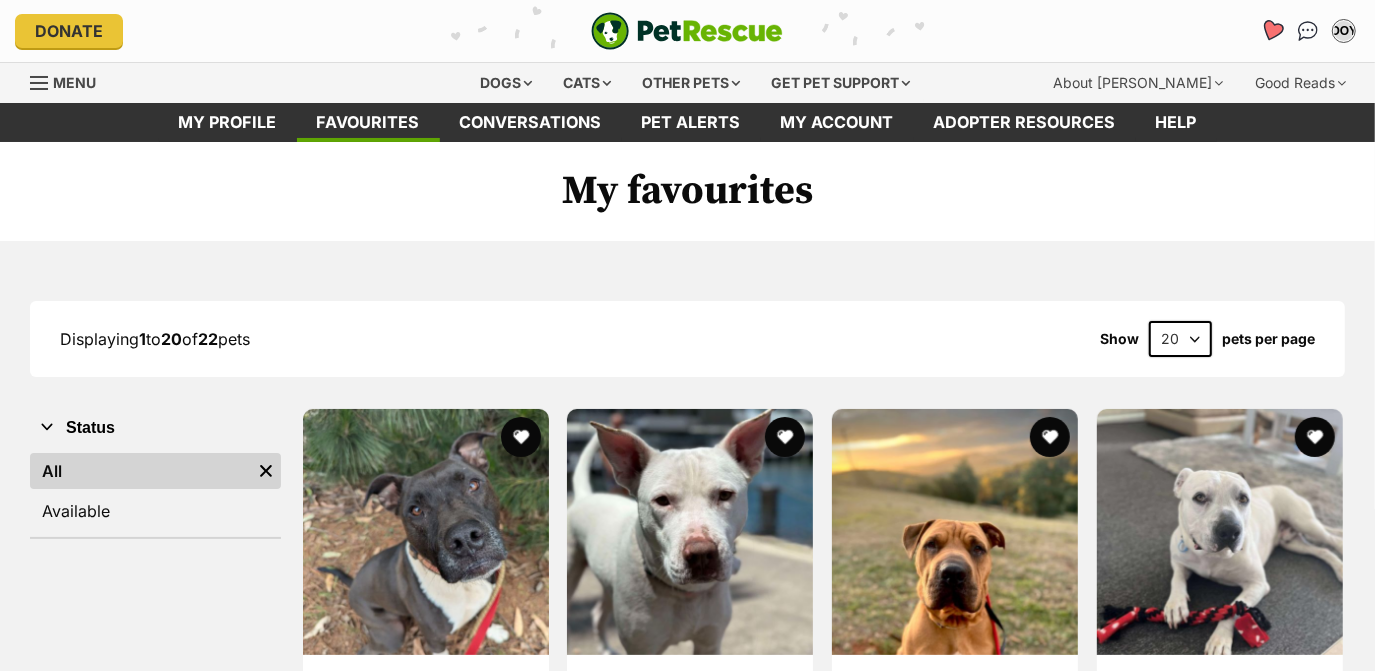 click 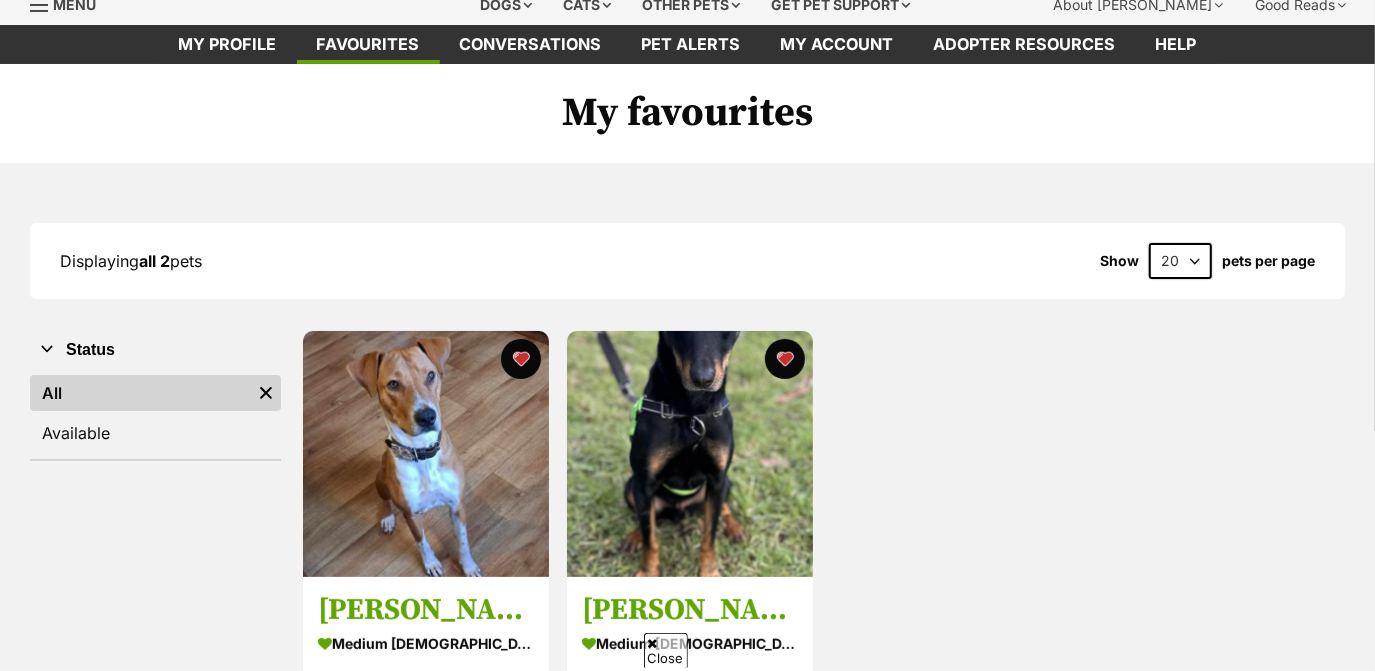 scroll, scrollTop: 82, scrollLeft: 0, axis: vertical 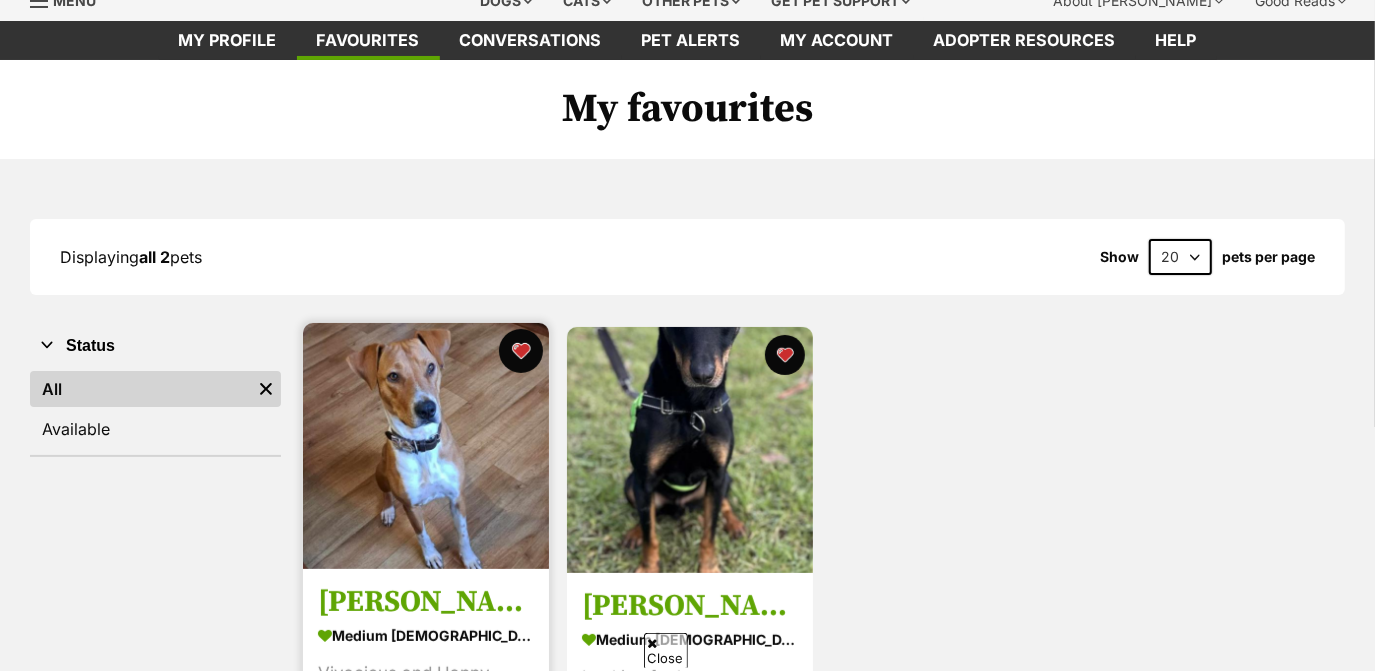 click at bounding box center [520, 351] 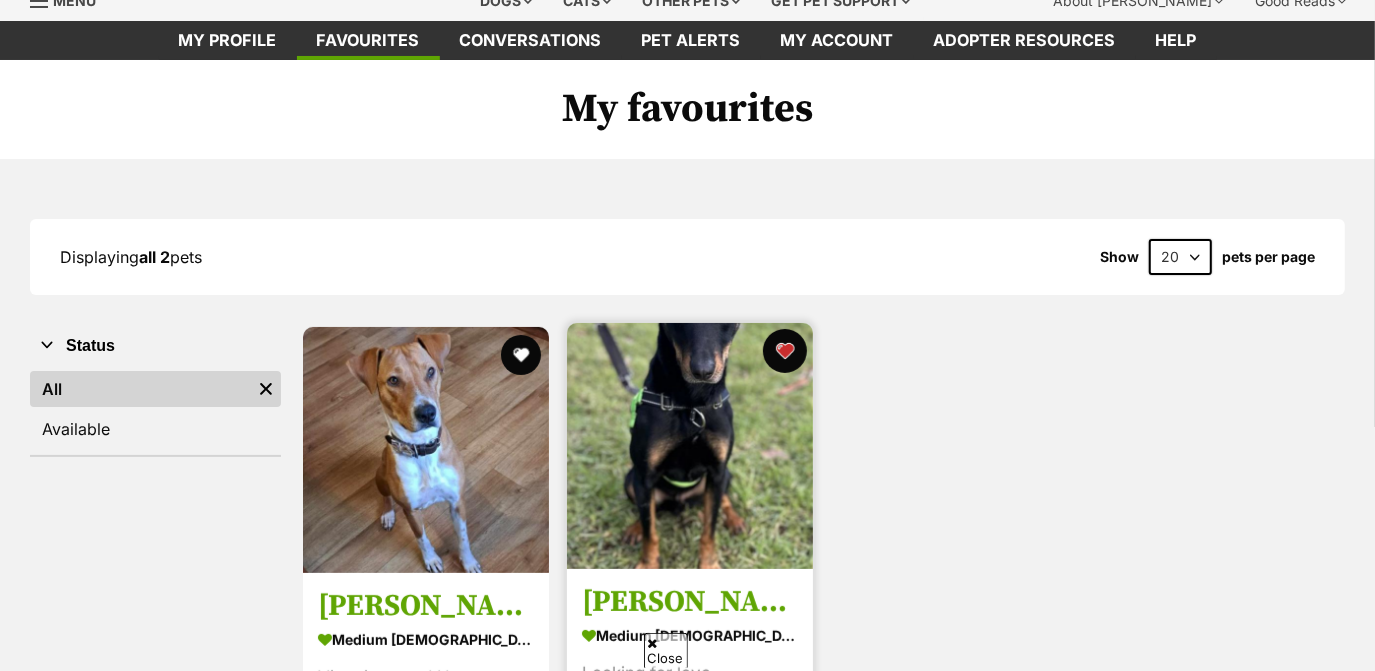click at bounding box center (785, 351) 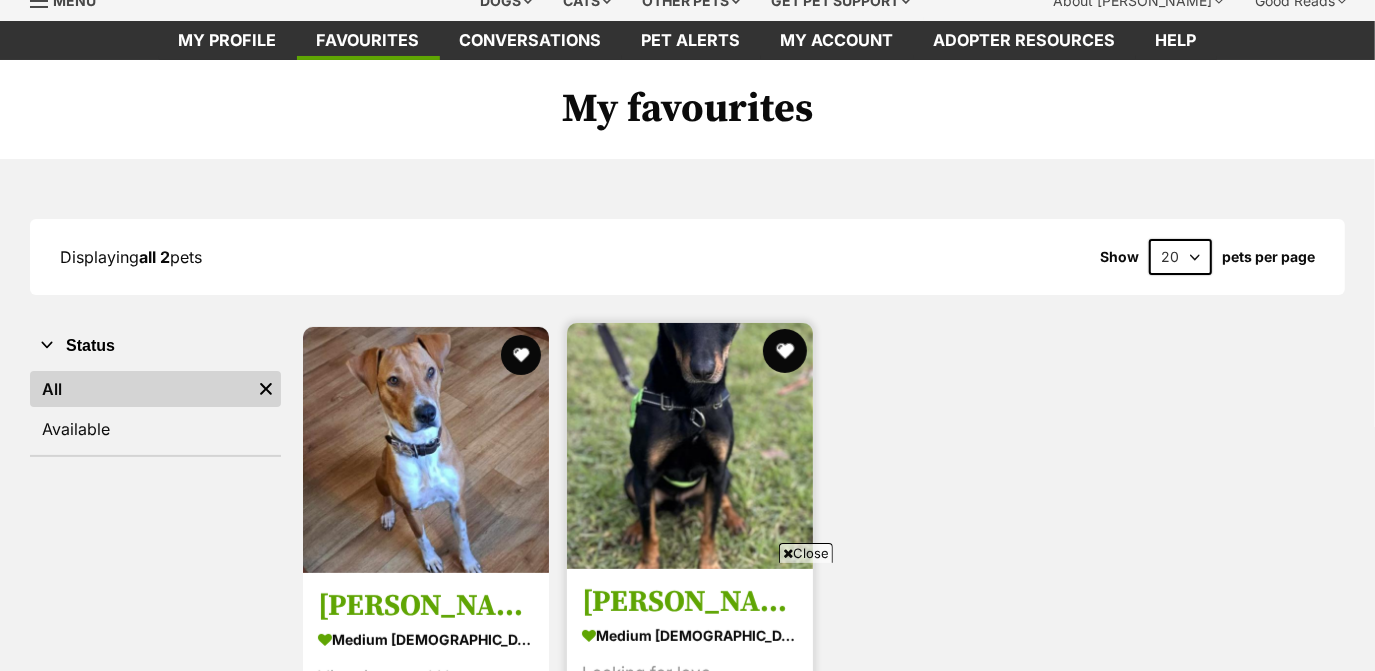 scroll, scrollTop: 0, scrollLeft: 0, axis: both 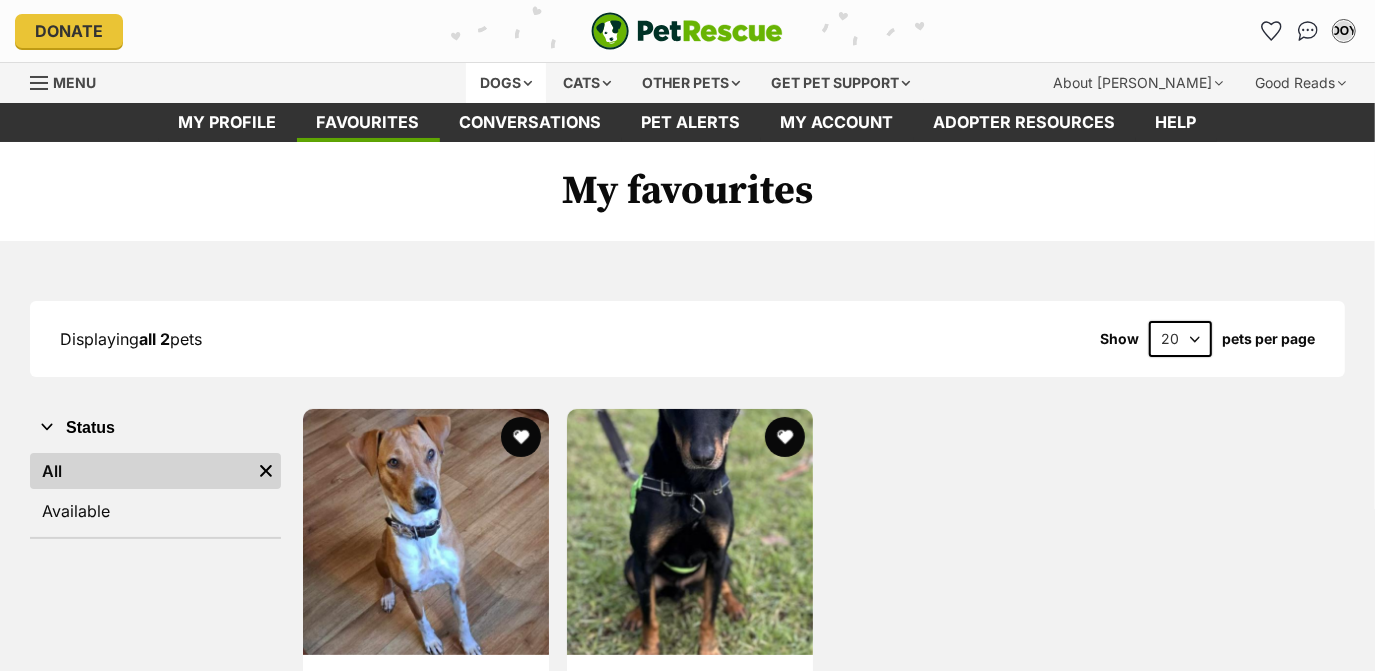 click on "Dogs" at bounding box center [506, 83] 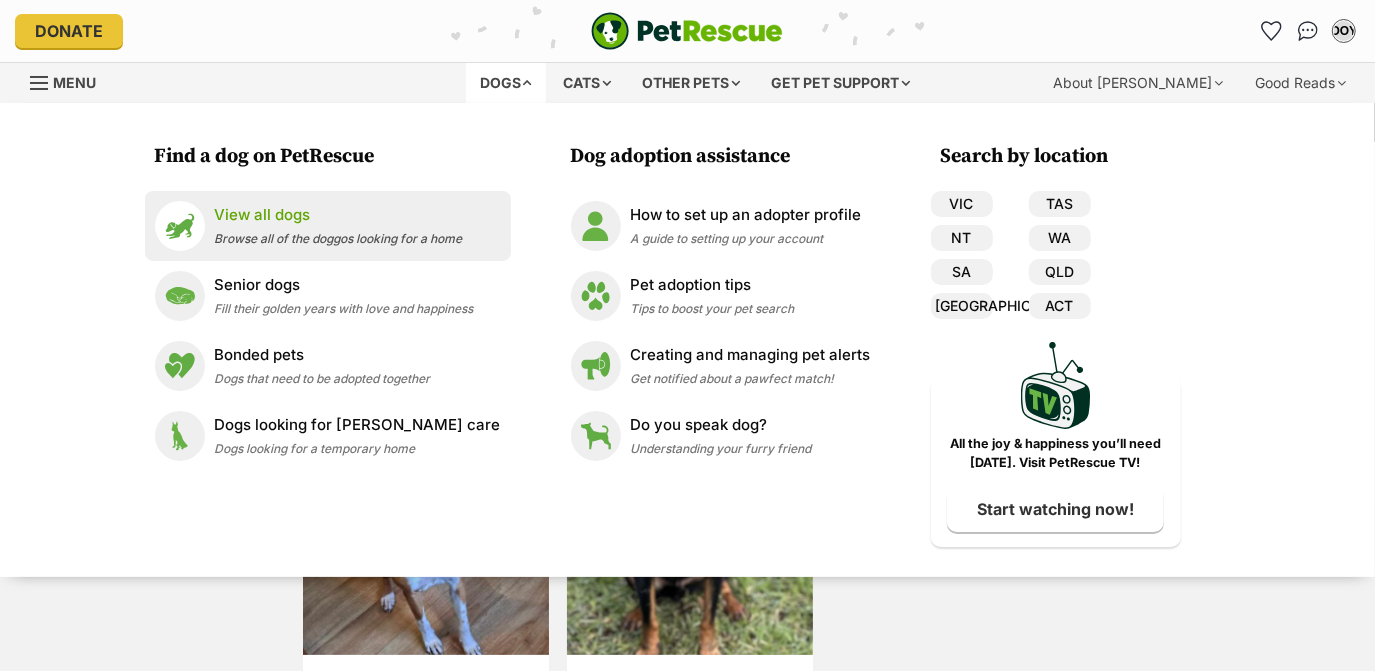click on "View all dogs" at bounding box center [339, 215] 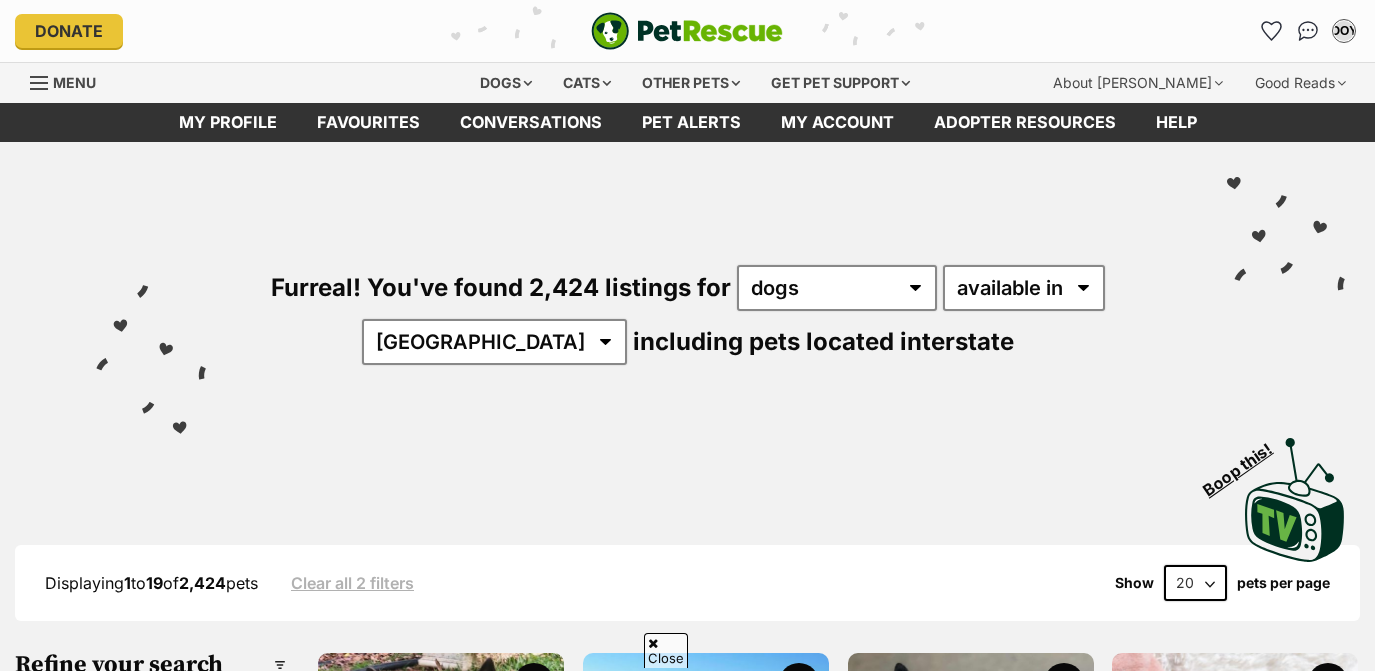 scroll, scrollTop: 388, scrollLeft: 0, axis: vertical 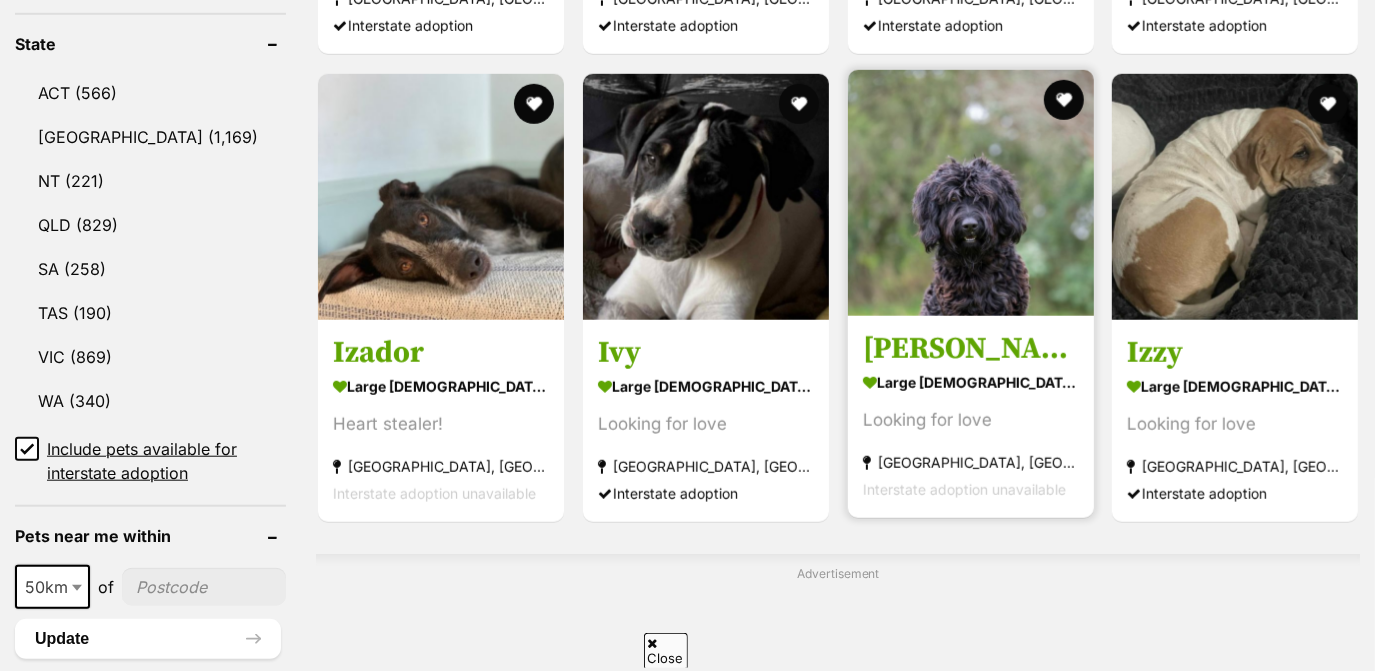 click at bounding box center (971, 193) 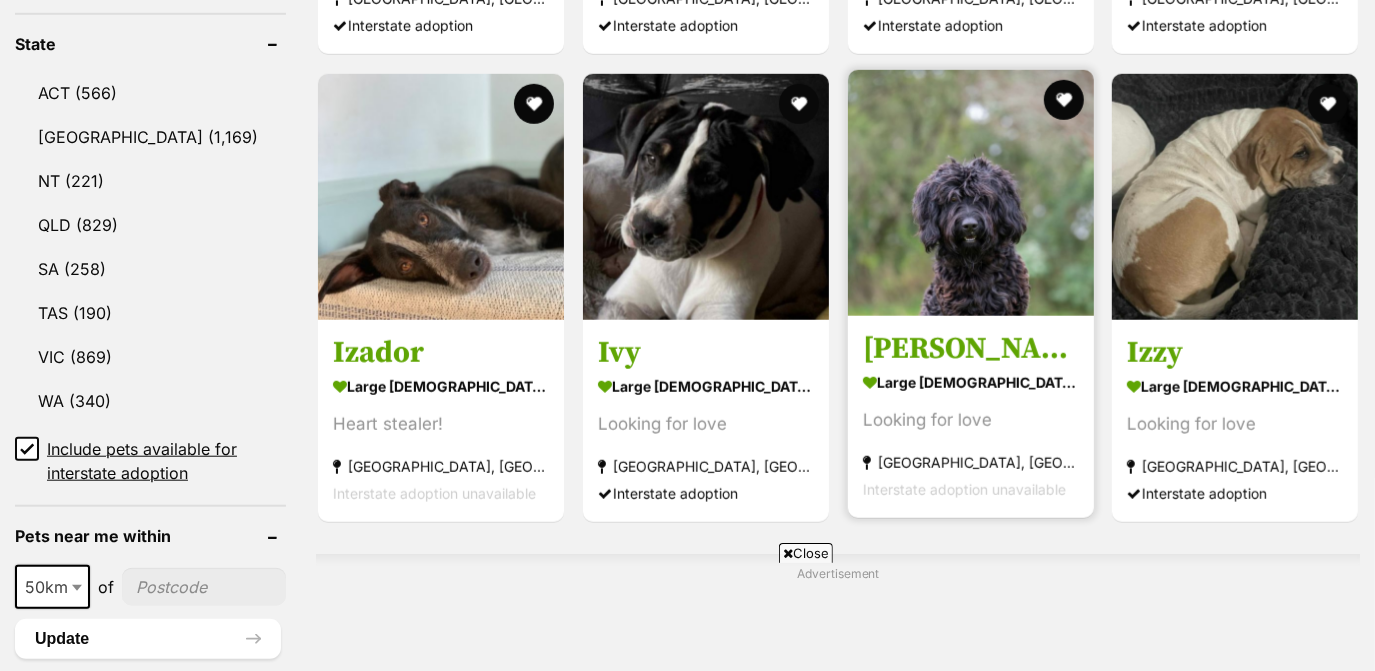 scroll, scrollTop: 0, scrollLeft: 0, axis: both 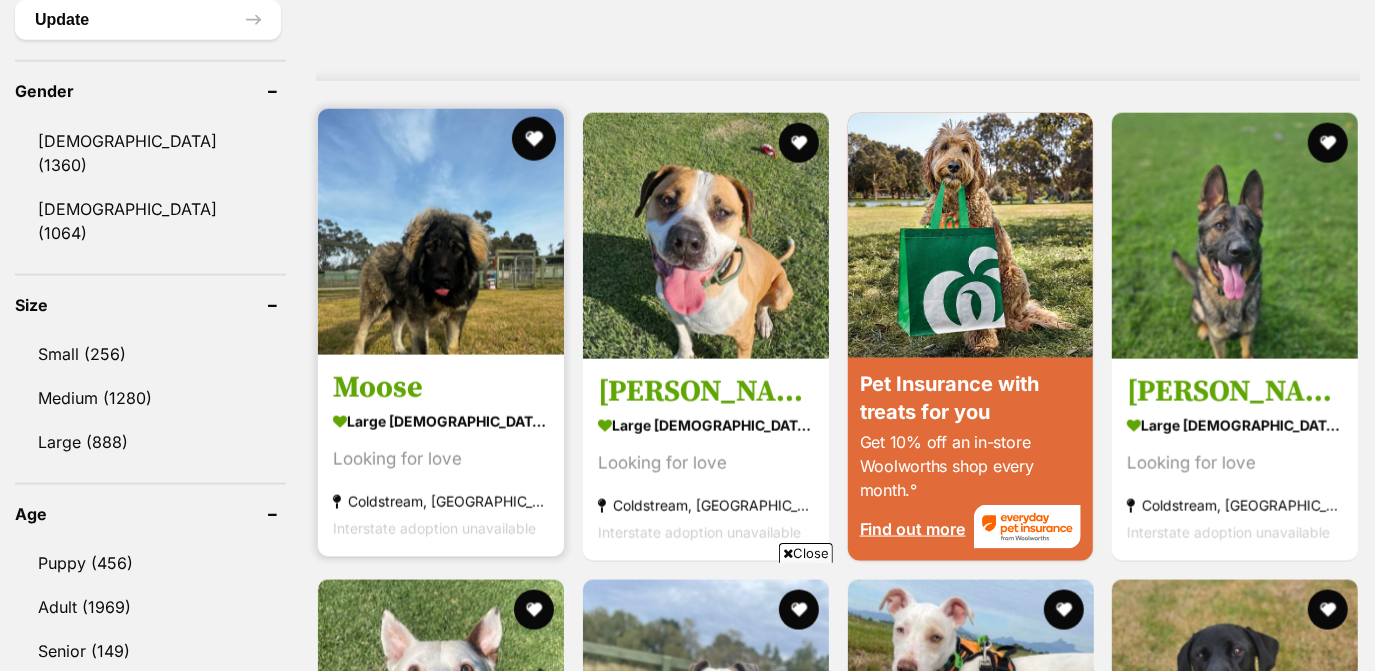 click at bounding box center (534, 139) 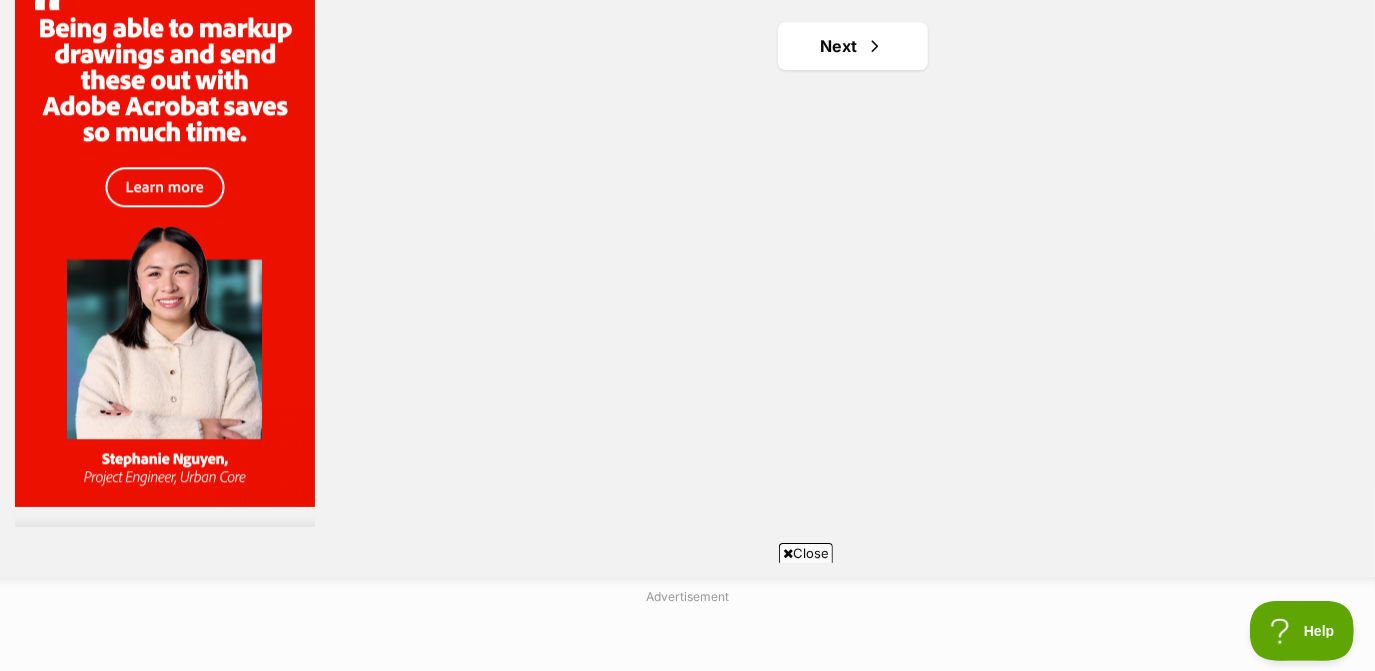 scroll, scrollTop: 3843, scrollLeft: 0, axis: vertical 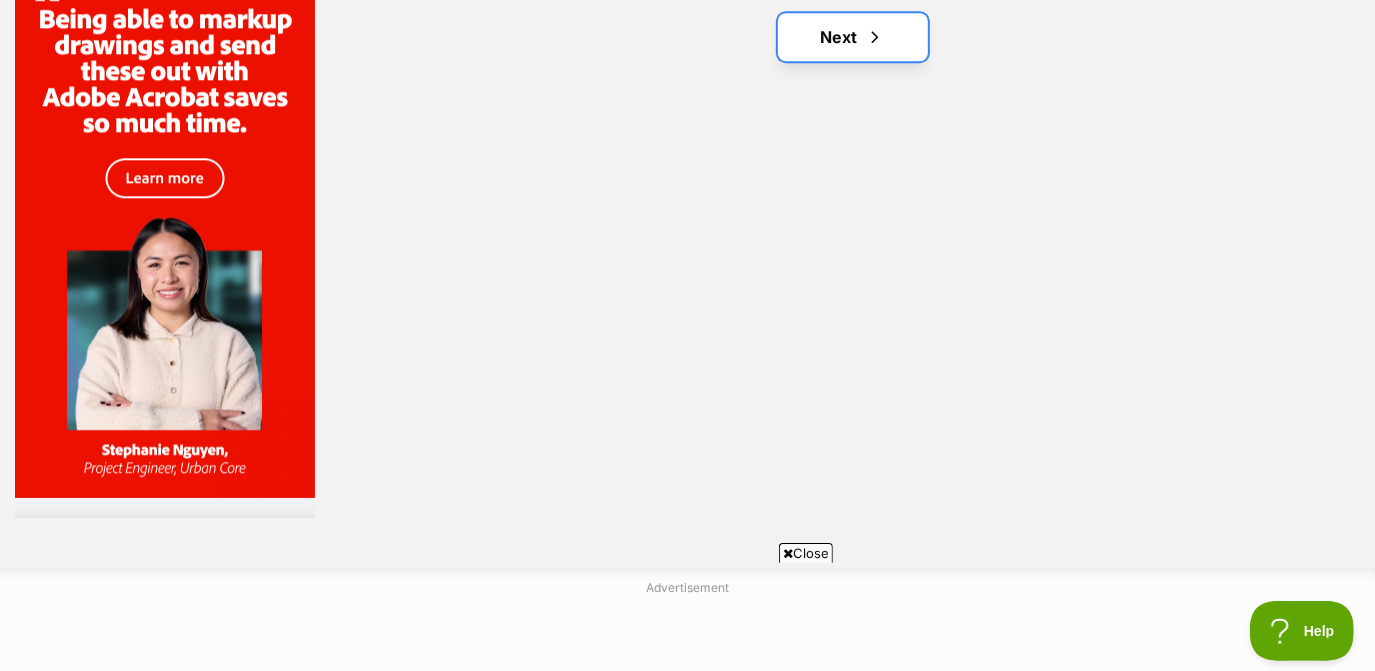 click on "Next" at bounding box center (853, 37) 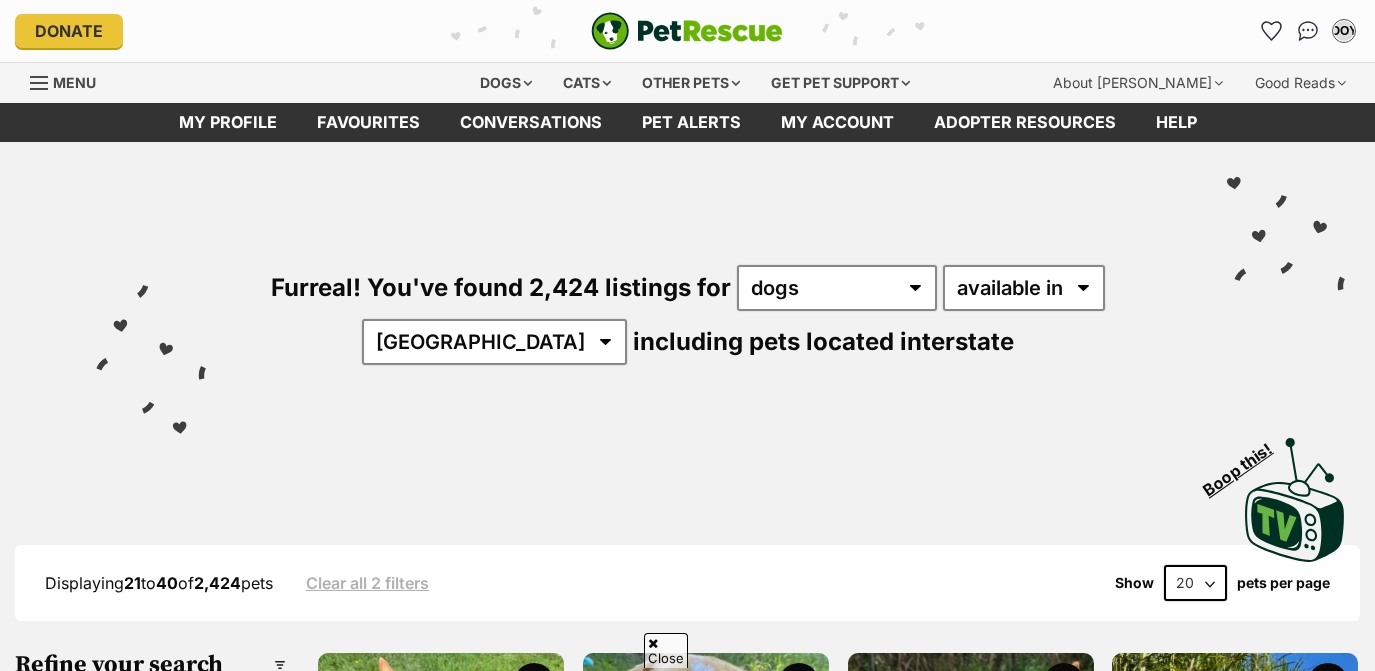 scroll, scrollTop: 406, scrollLeft: 0, axis: vertical 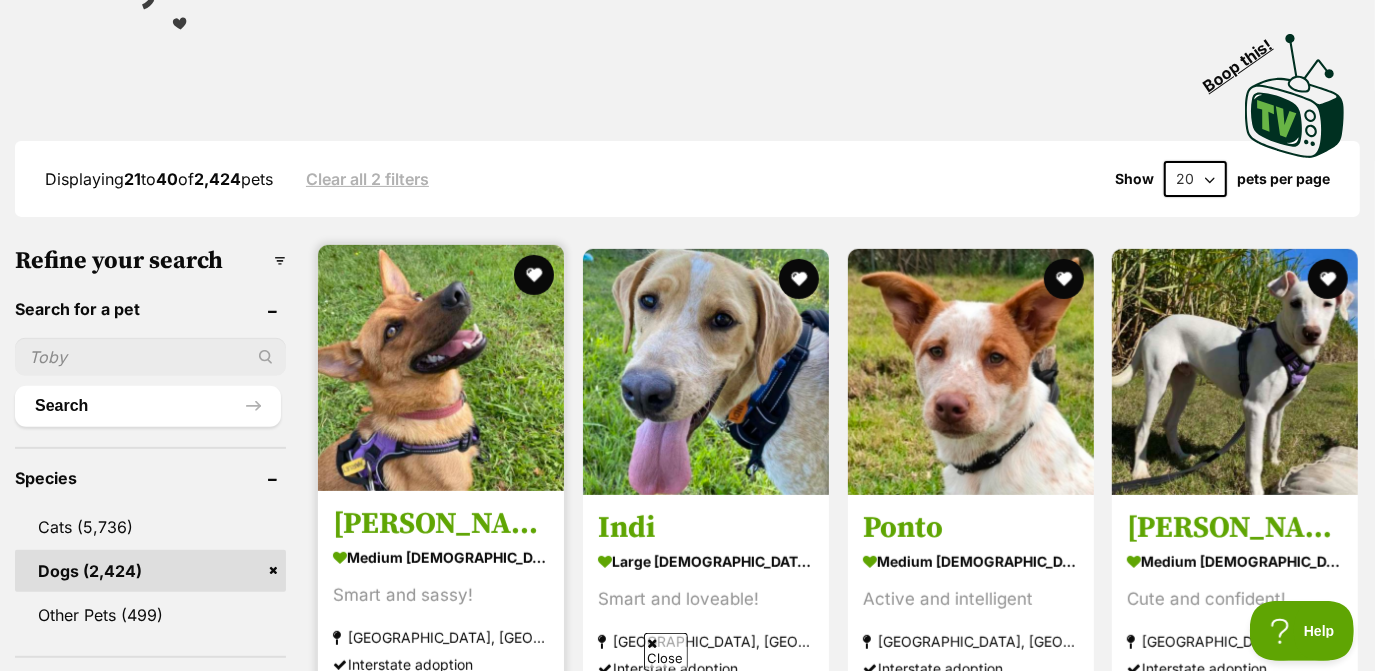 click at bounding box center (441, 368) 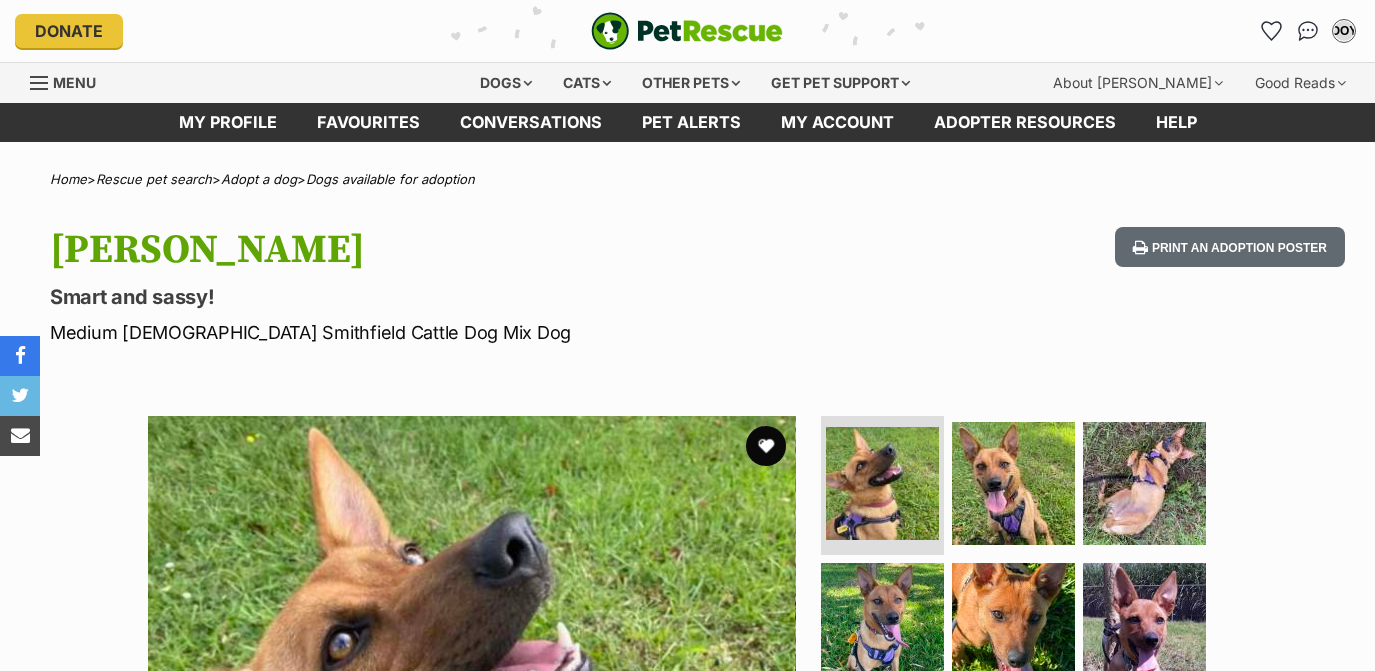 scroll, scrollTop: 0, scrollLeft: 0, axis: both 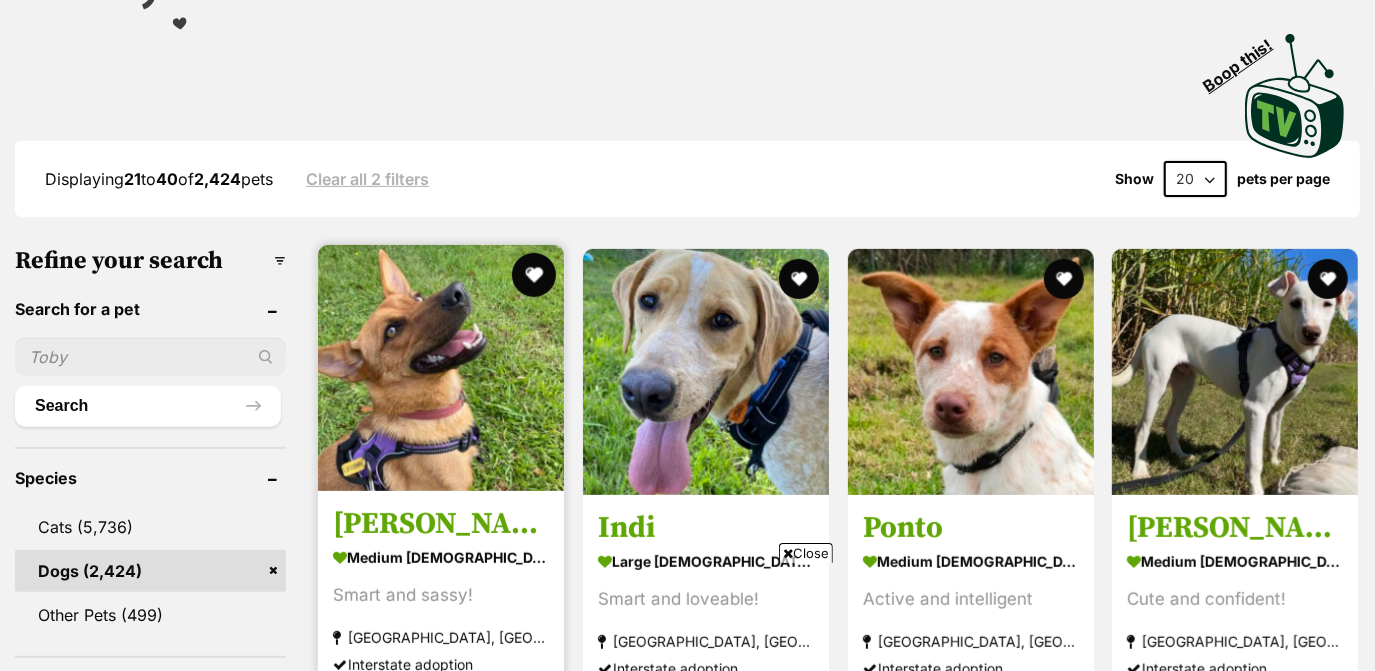click at bounding box center [534, 275] 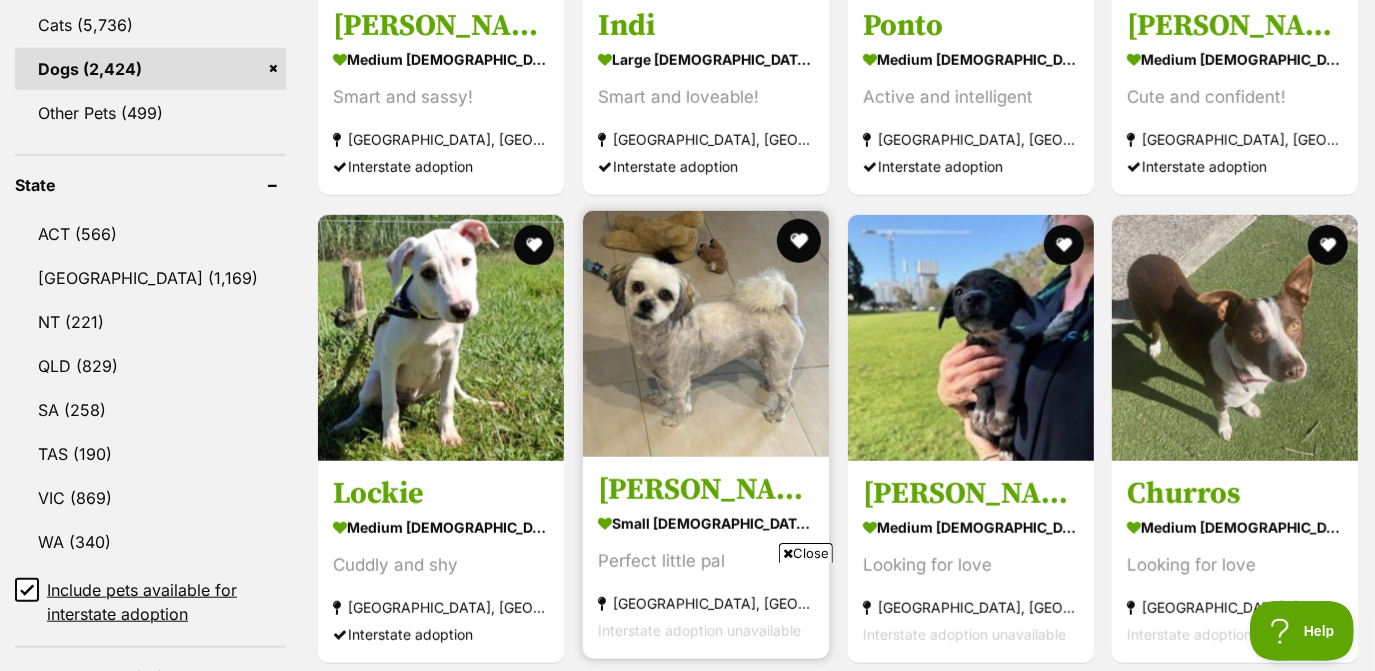 scroll, scrollTop: 0, scrollLeft: 0, axis: both 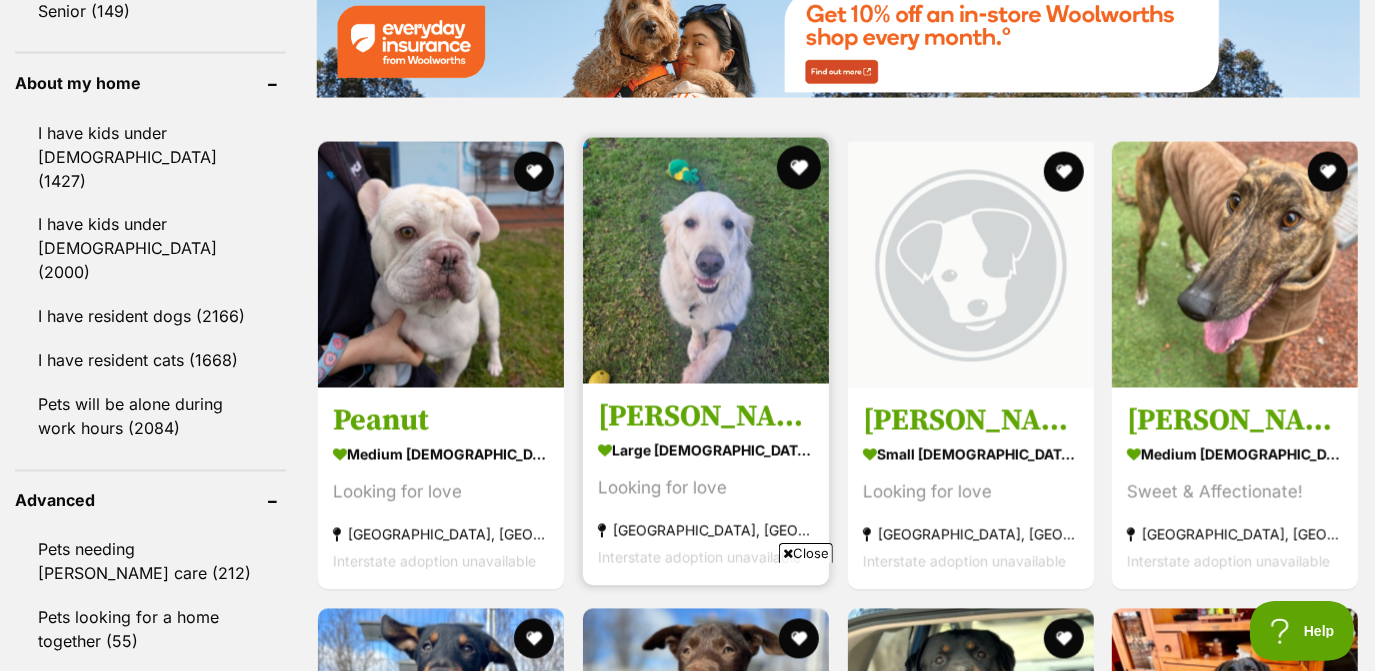 click at bounding box center [799, 168] 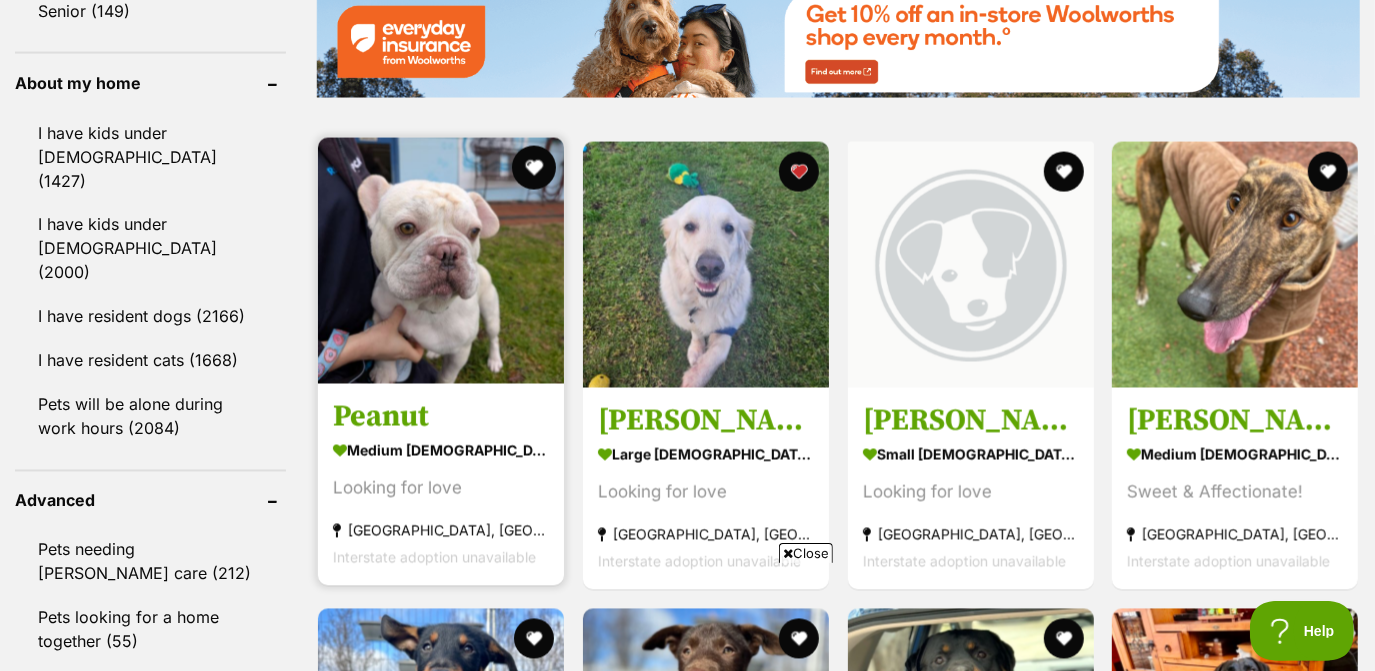click at bounding box center (534, 168) 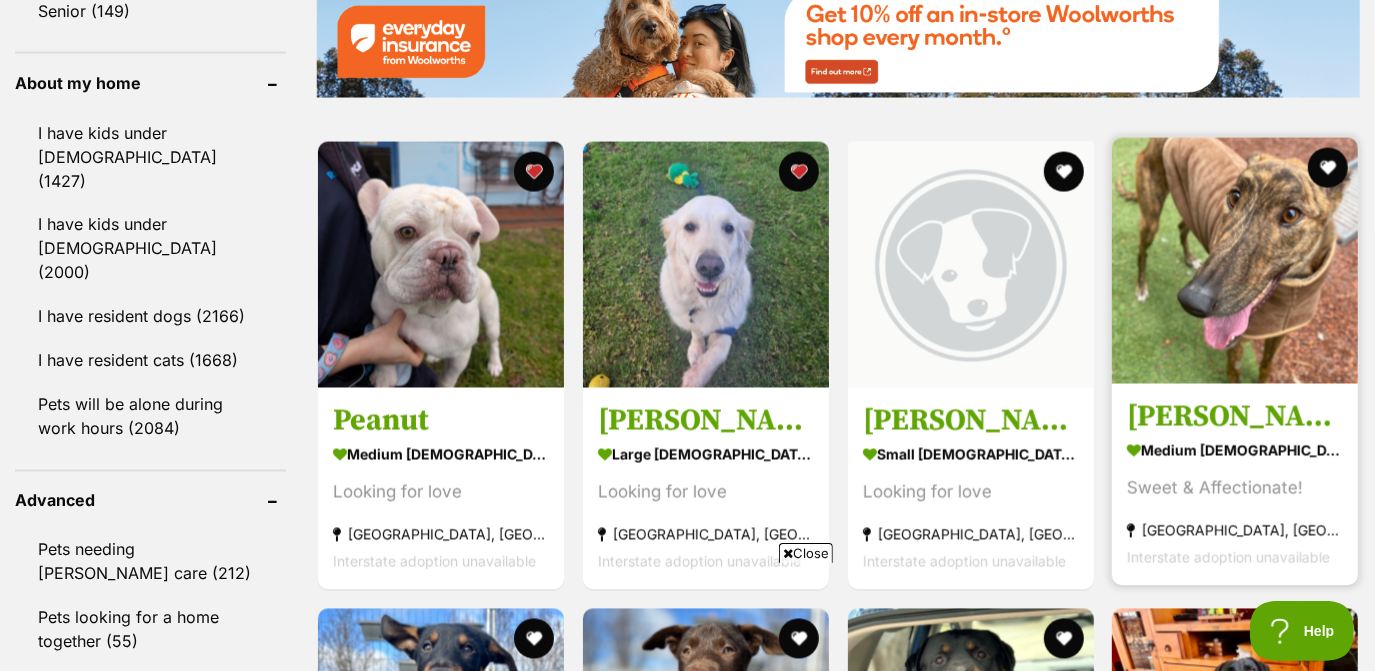 scroll, scrollTop: 2383, scrollLeft: 0, axis: vertical 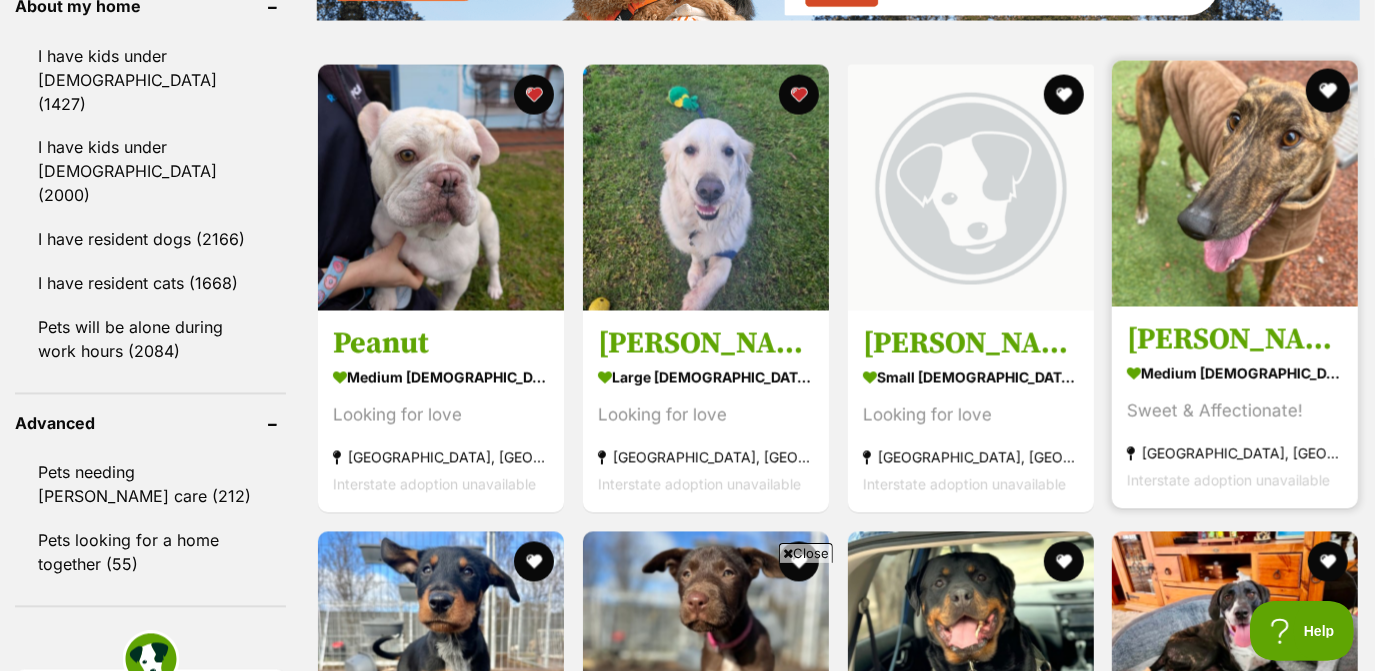 click at bounding box center (1328, 91) 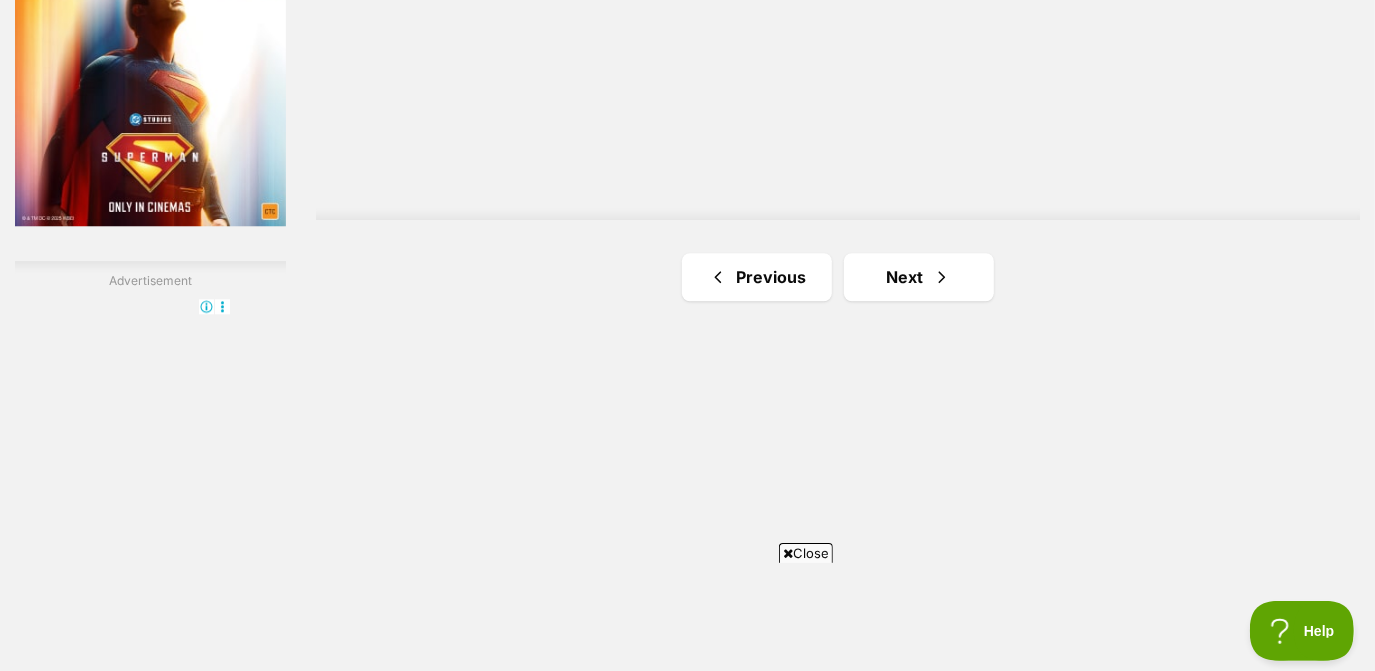 scroll, scrollTop: 3483, scrollLeft: 0, axis: vertical 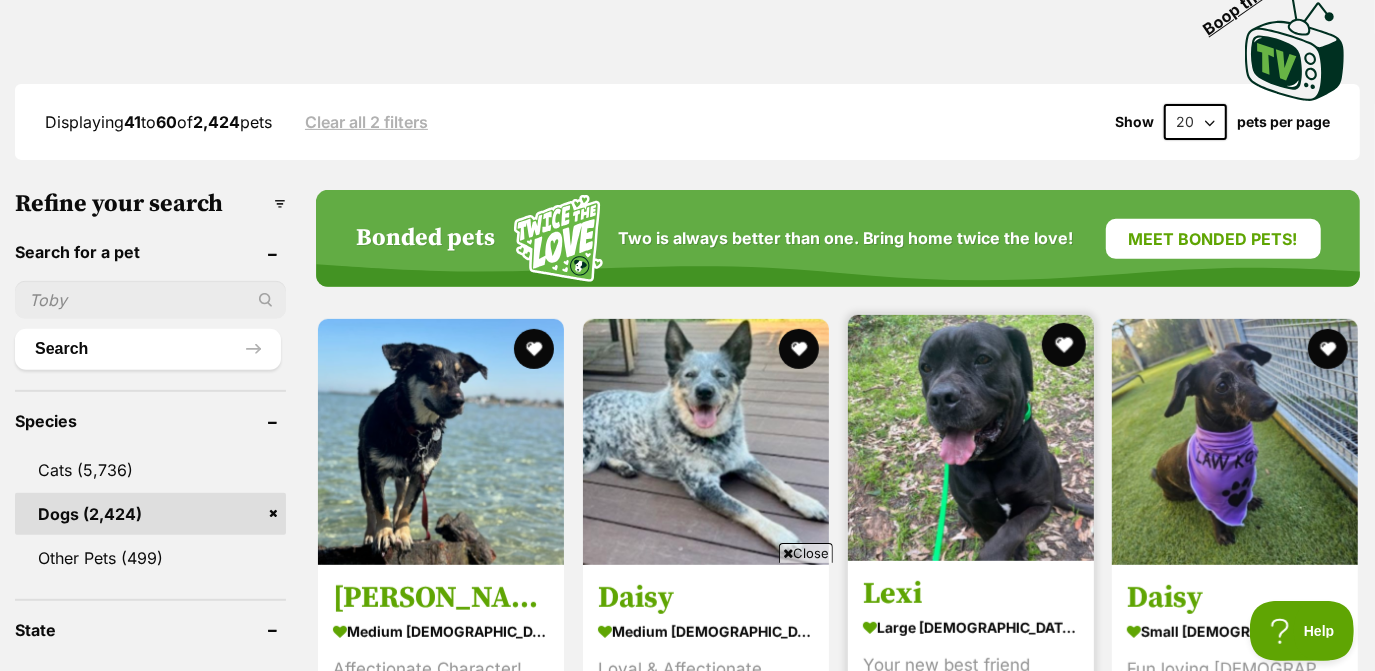 click at bounding box center [1063, 345] 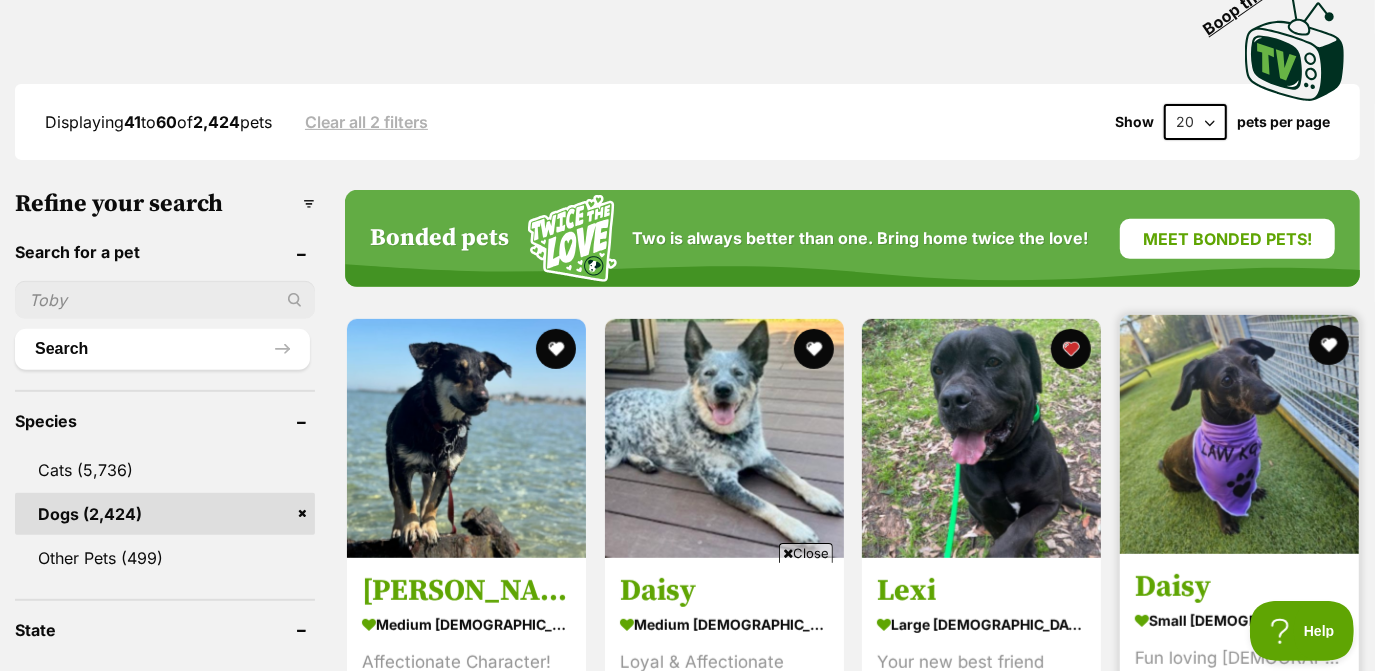 scroll, scrollTop: 0, scrollLeft: 0, axis: both 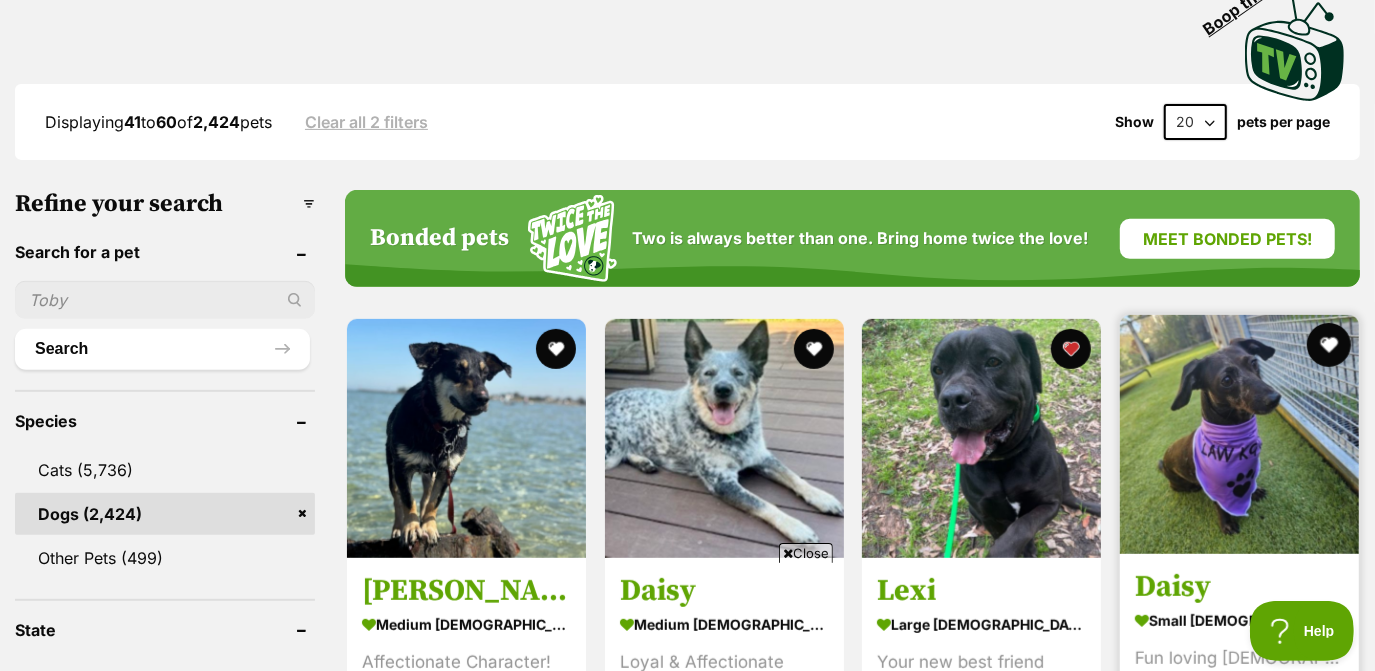 click at bounding box center (1328, 345) 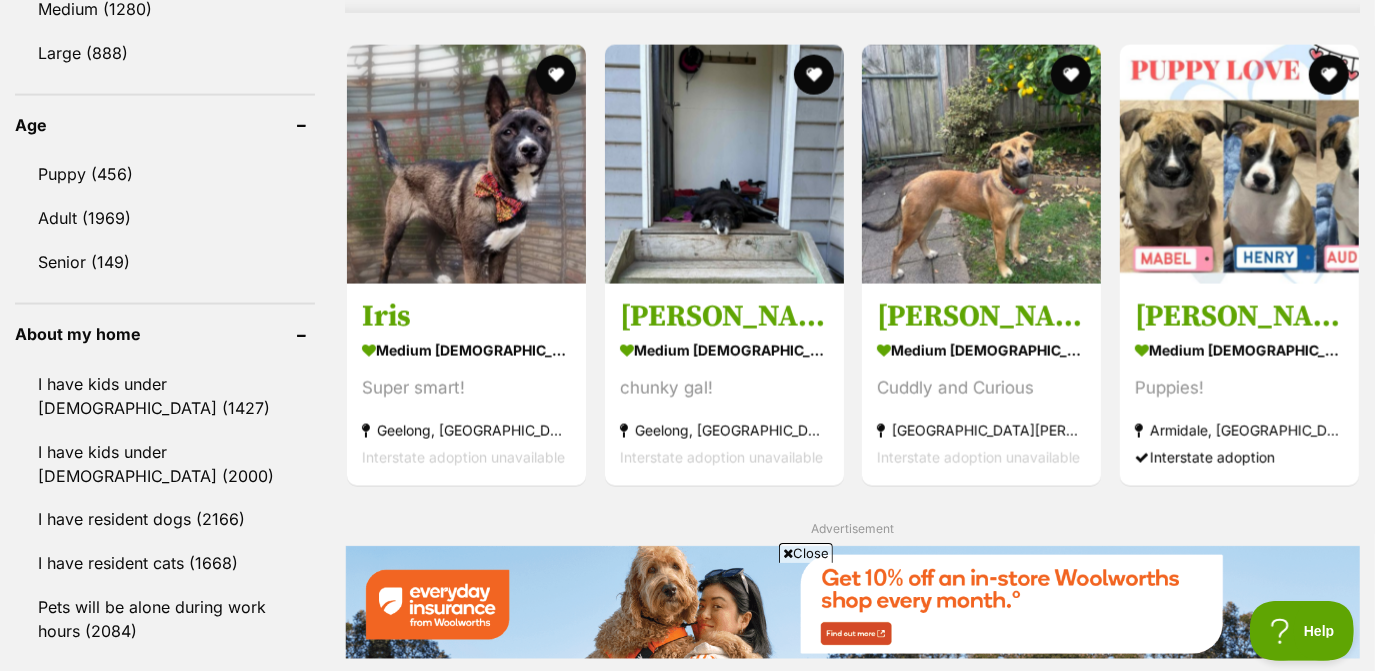 scroll, scrollTop: 2006, scrollLeft: 0, axis: vertical 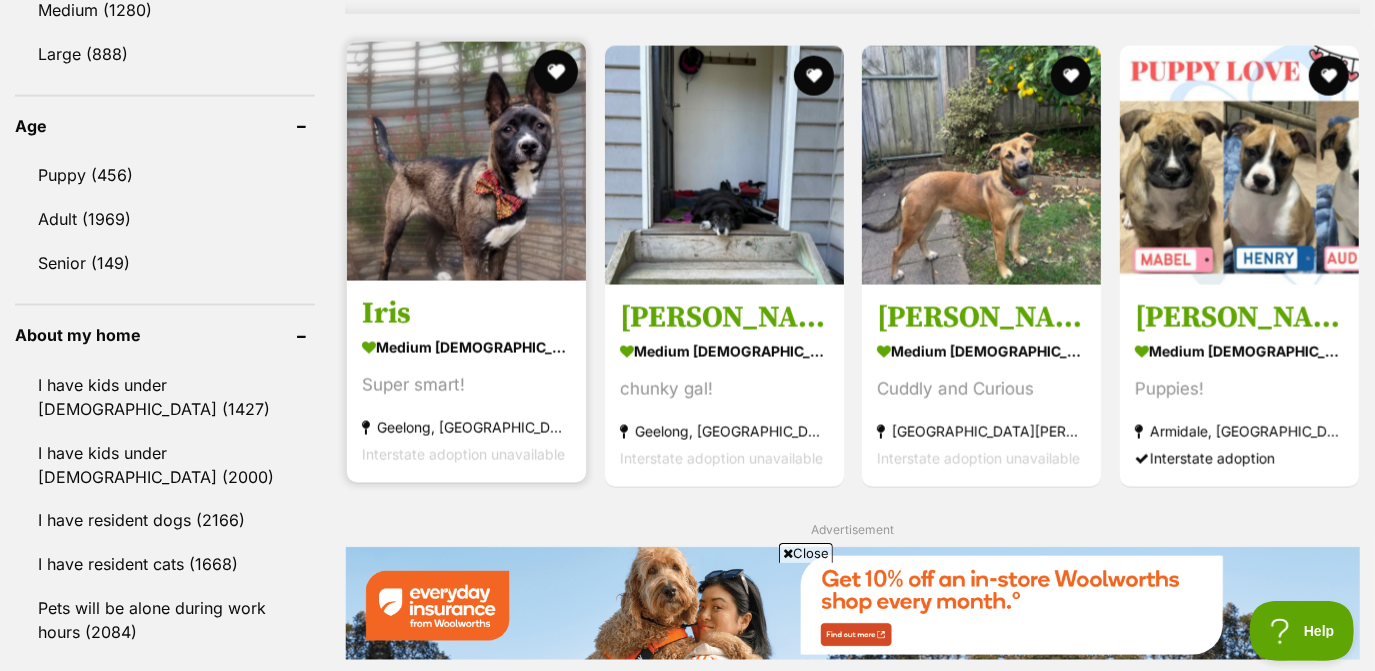 click at bounding box center [556, 72] 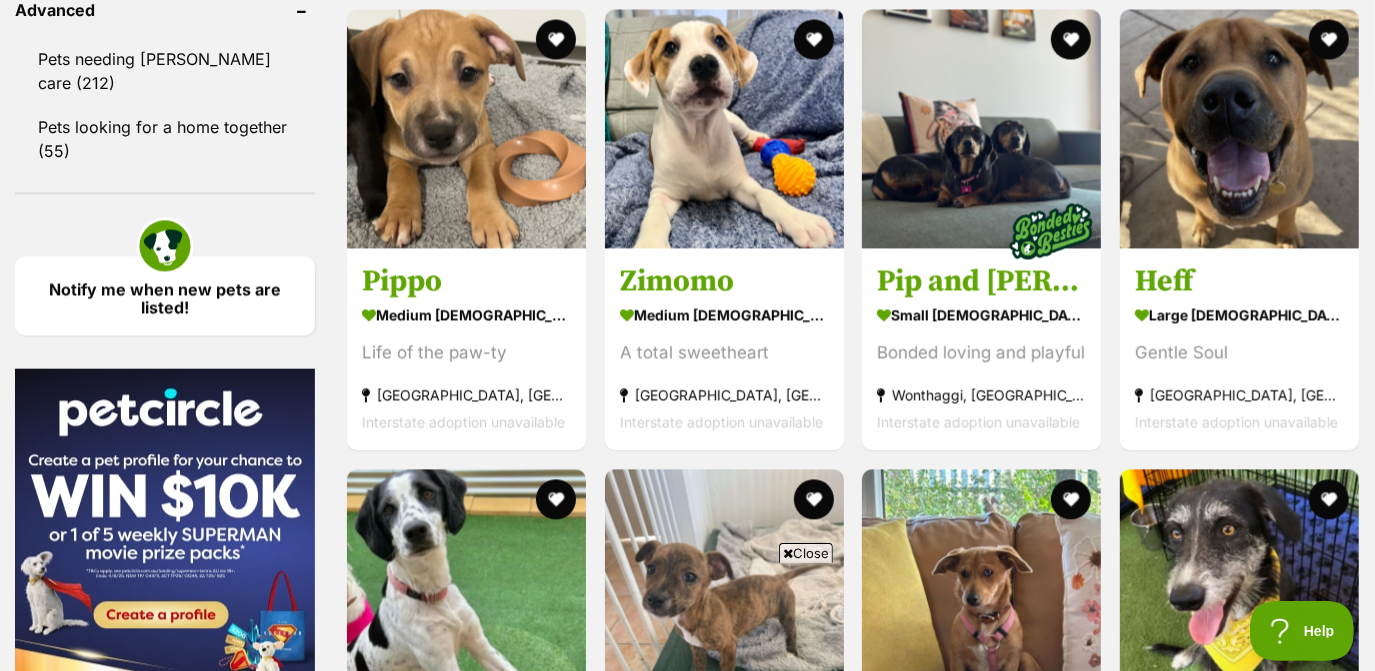 scroll, scrollTop: 2894, scrollLeft: 0, axis: vertical 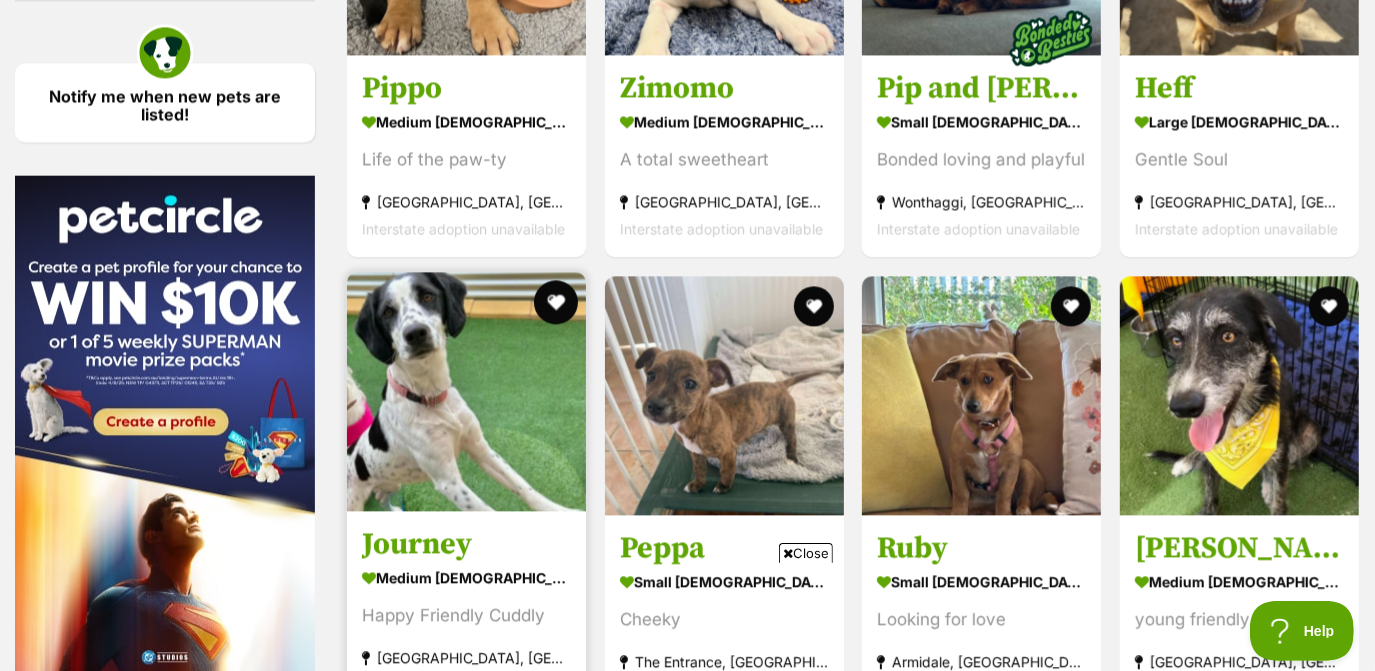 click at bounding box center [556, 302] 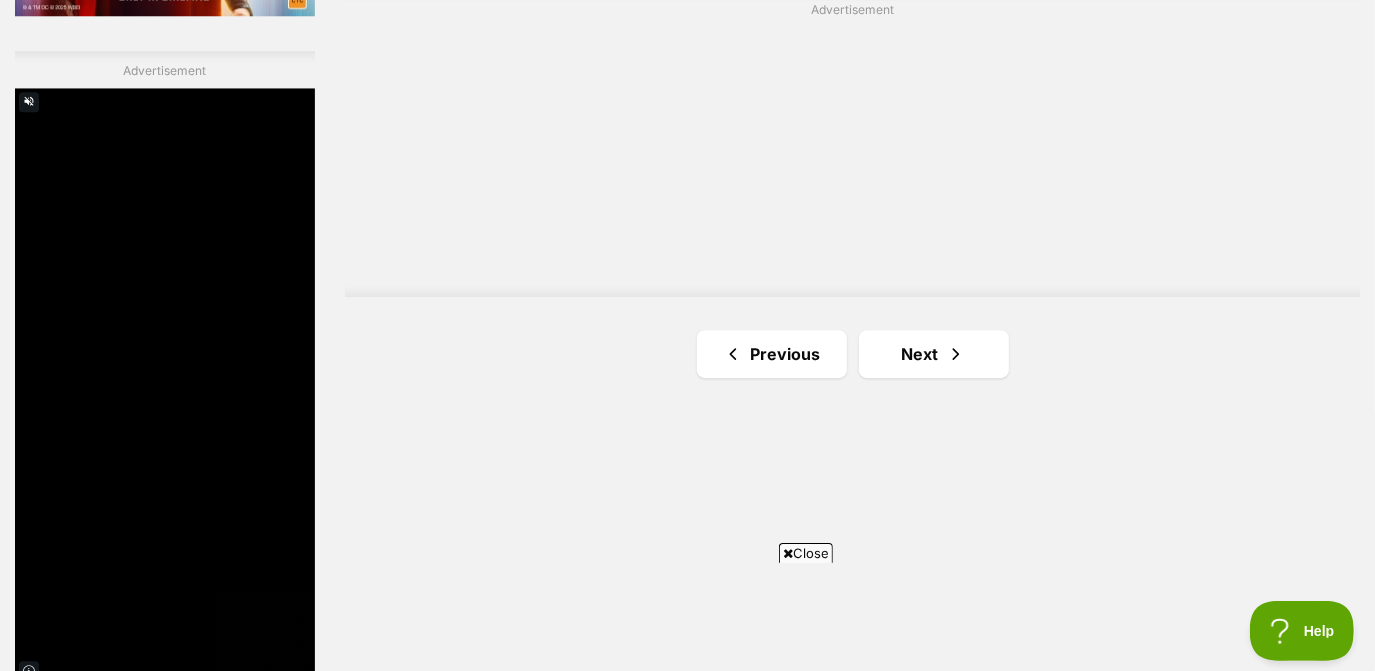 scroll, scrollTop: 3651, scrollLeft: 0, axis: vertical 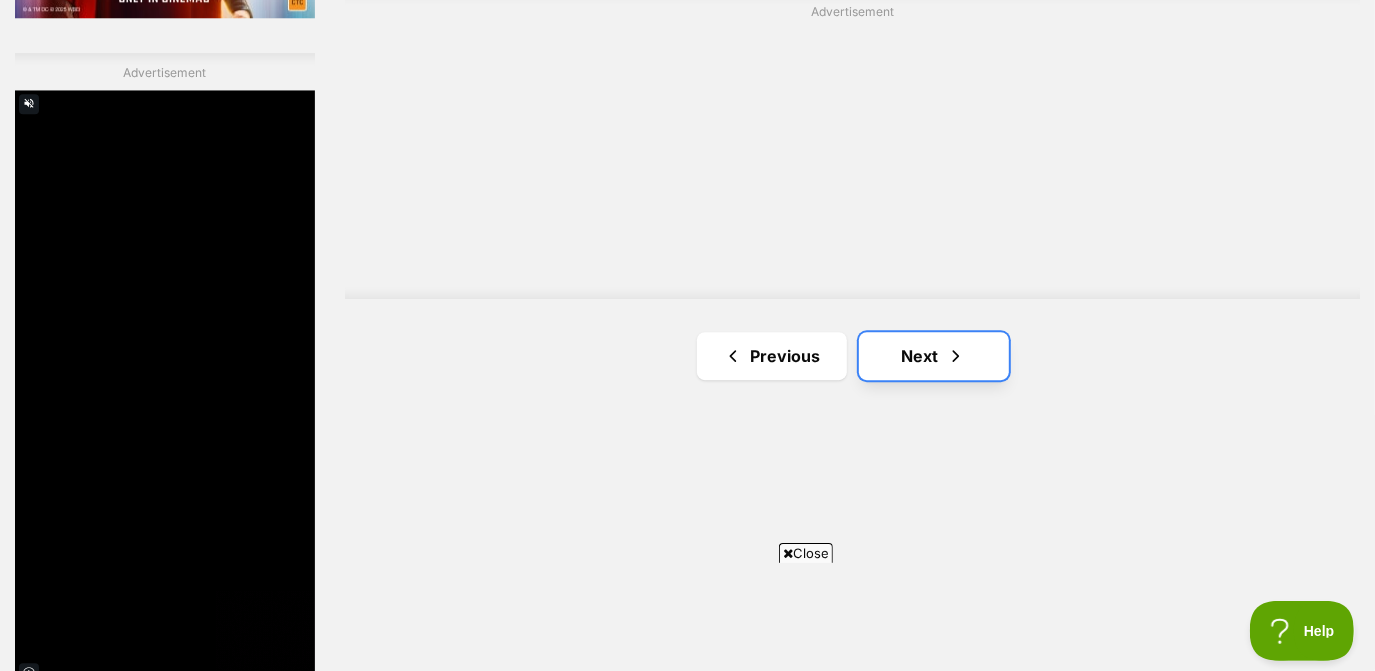 click on "Next" at bounding box center (934, 356) 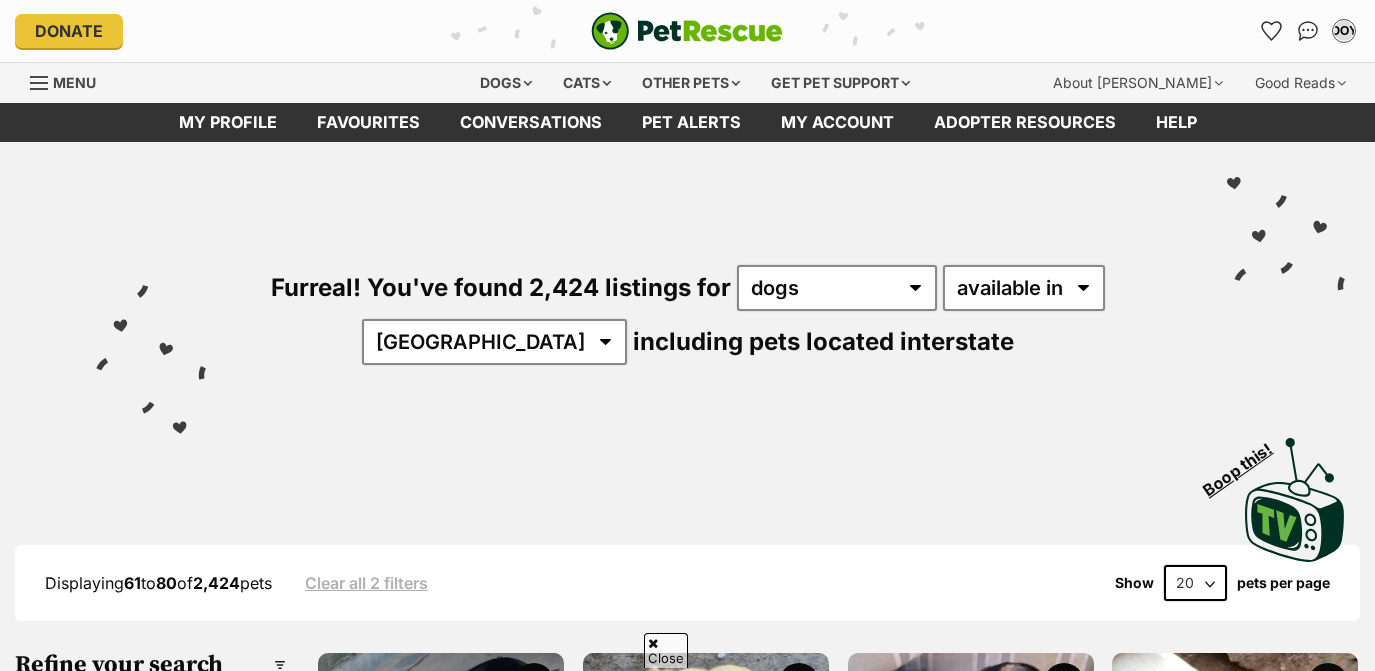 scroll, scrollTop: 520, scrollLeft: 0, axis: vertical 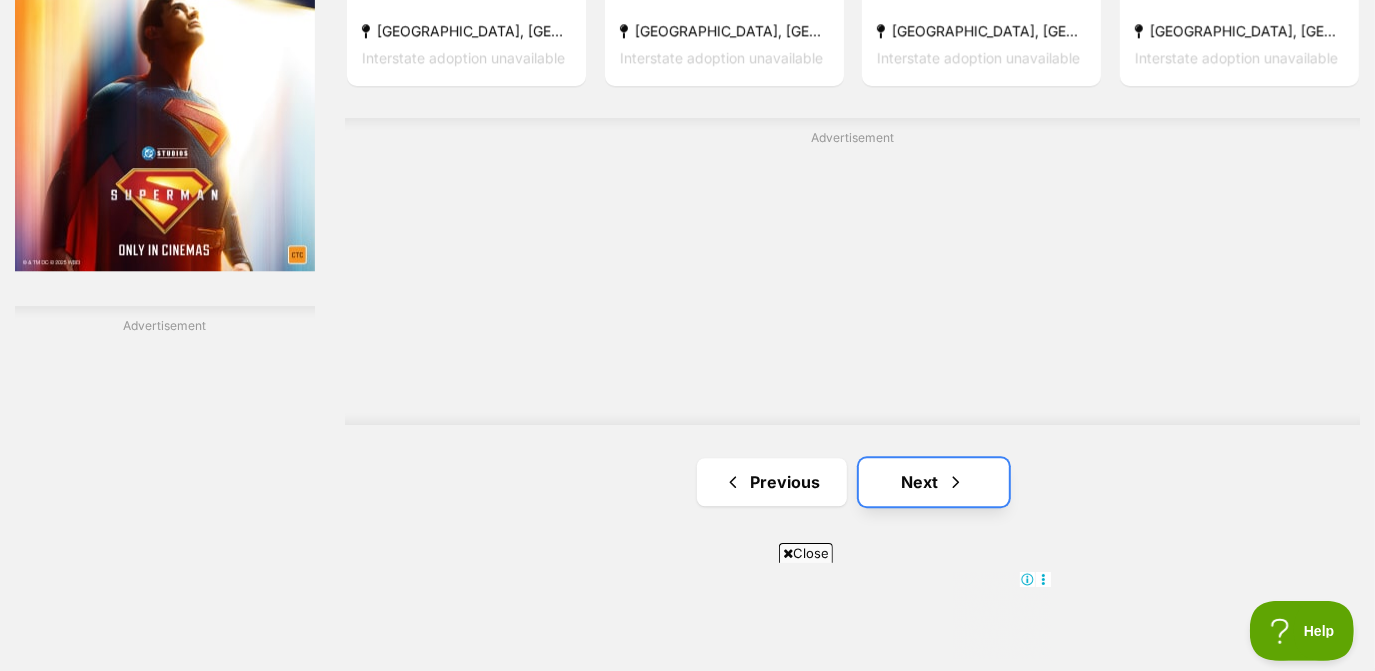 click on "Next" at bounding box center (934, 482) 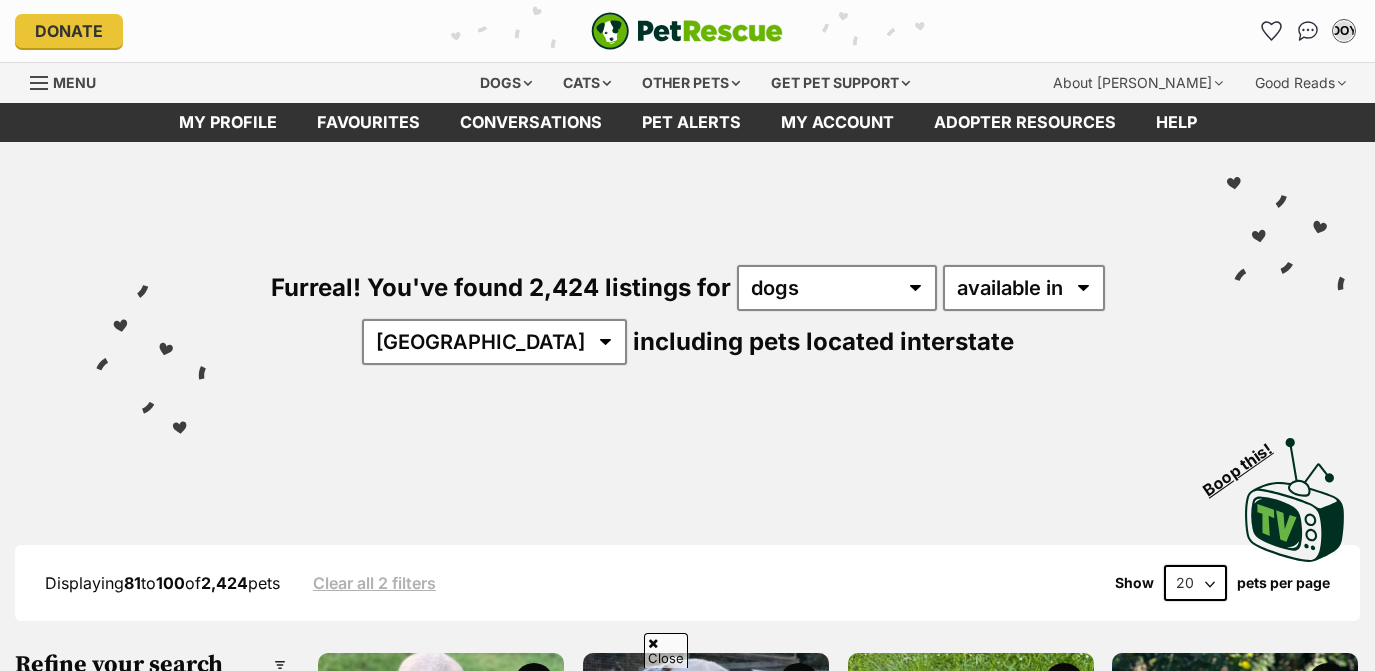 scroll, scrollTop: 375, scrollLeft: 0, axis: vertical 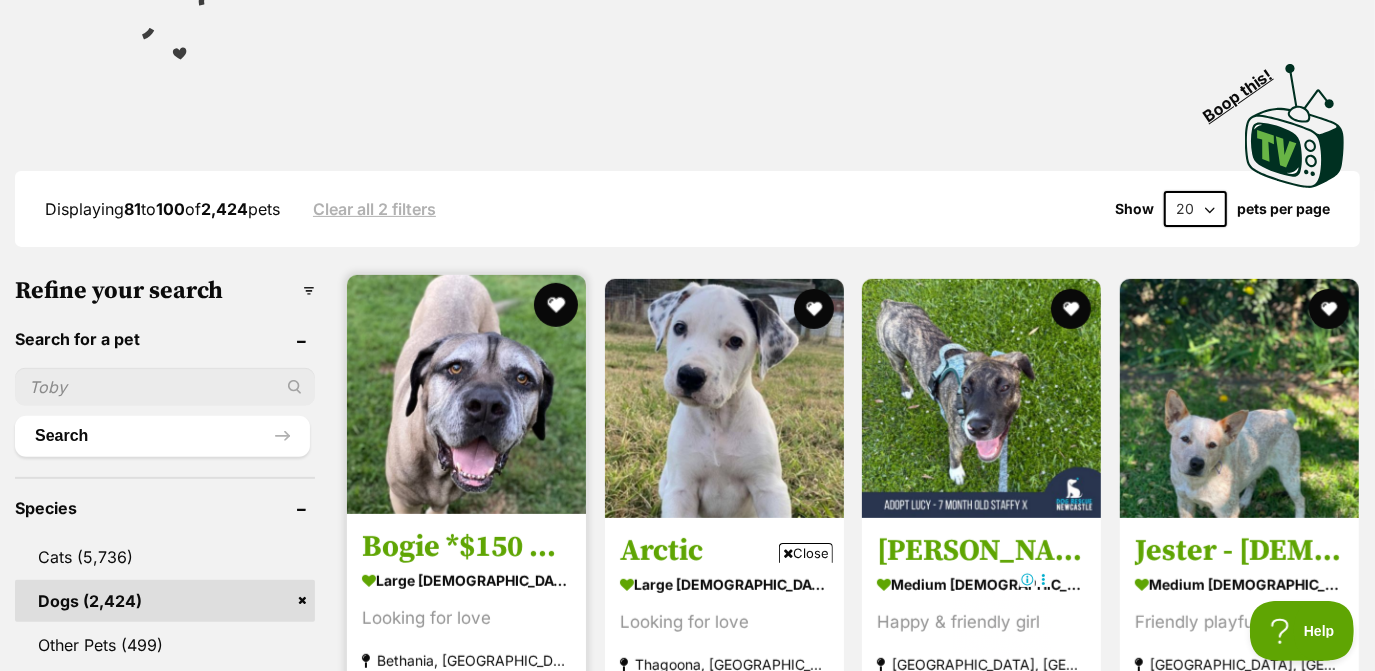 click at bounding box center [556, 305] 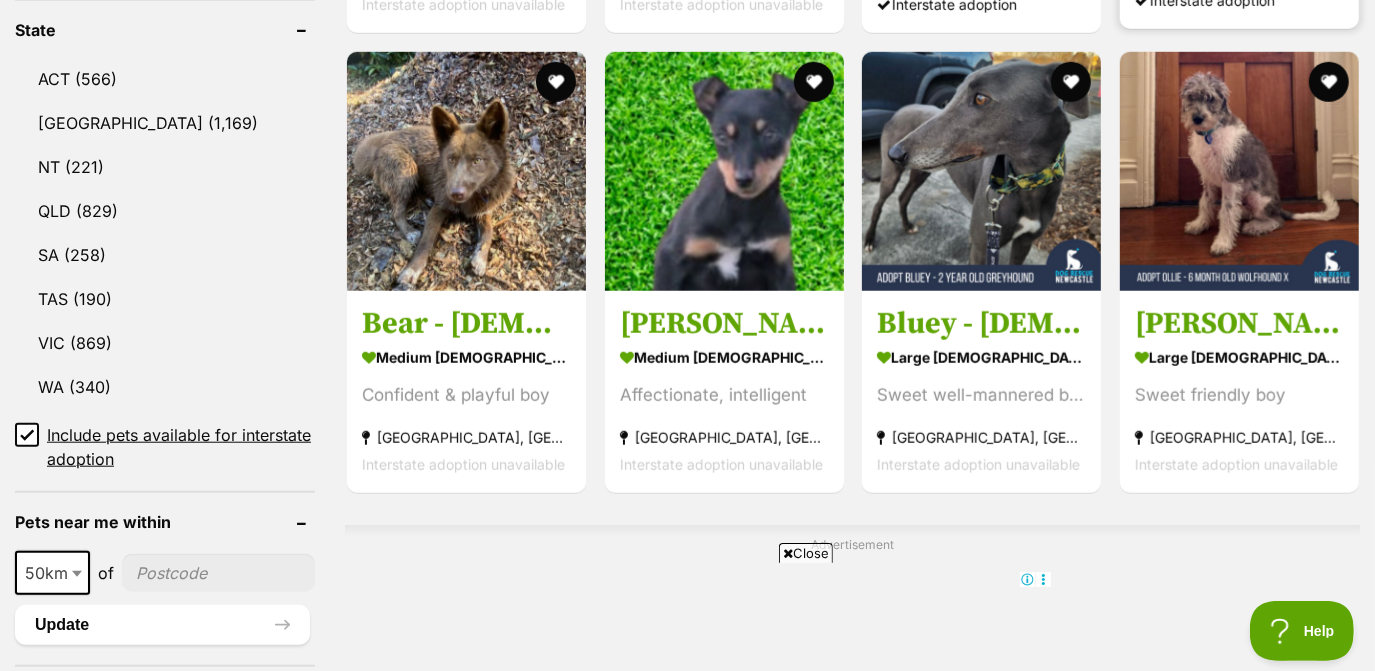 scroll, scrollTop: 1062, scrollLeft: 0, axis: vertical 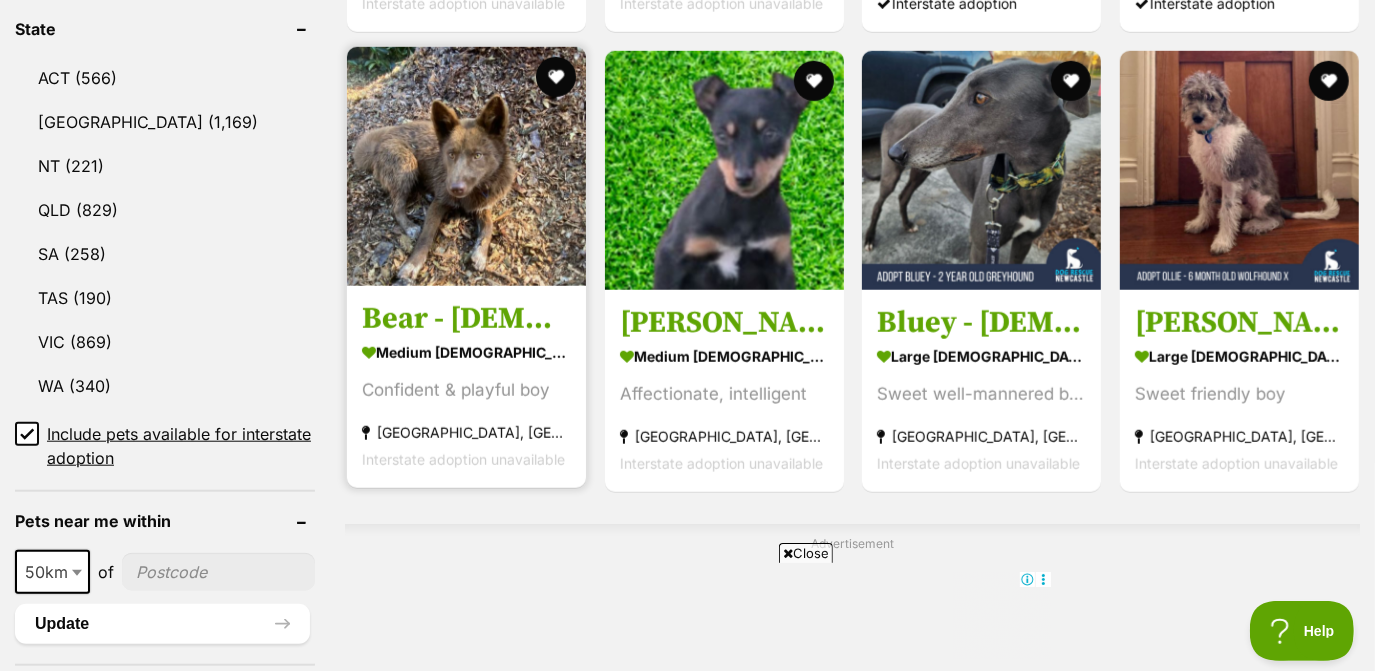 click at bounding box center [466, 166] 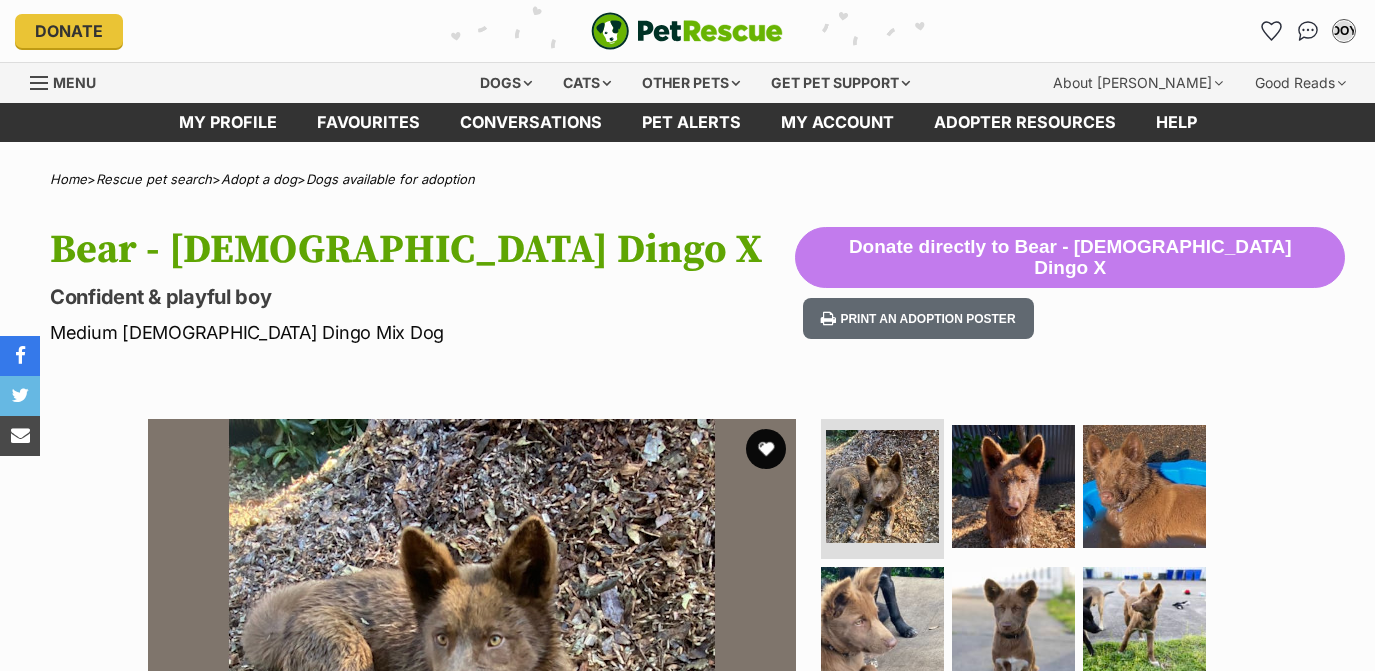 scroll, scrollTop: 0, scrollLeft: 0, axis: both 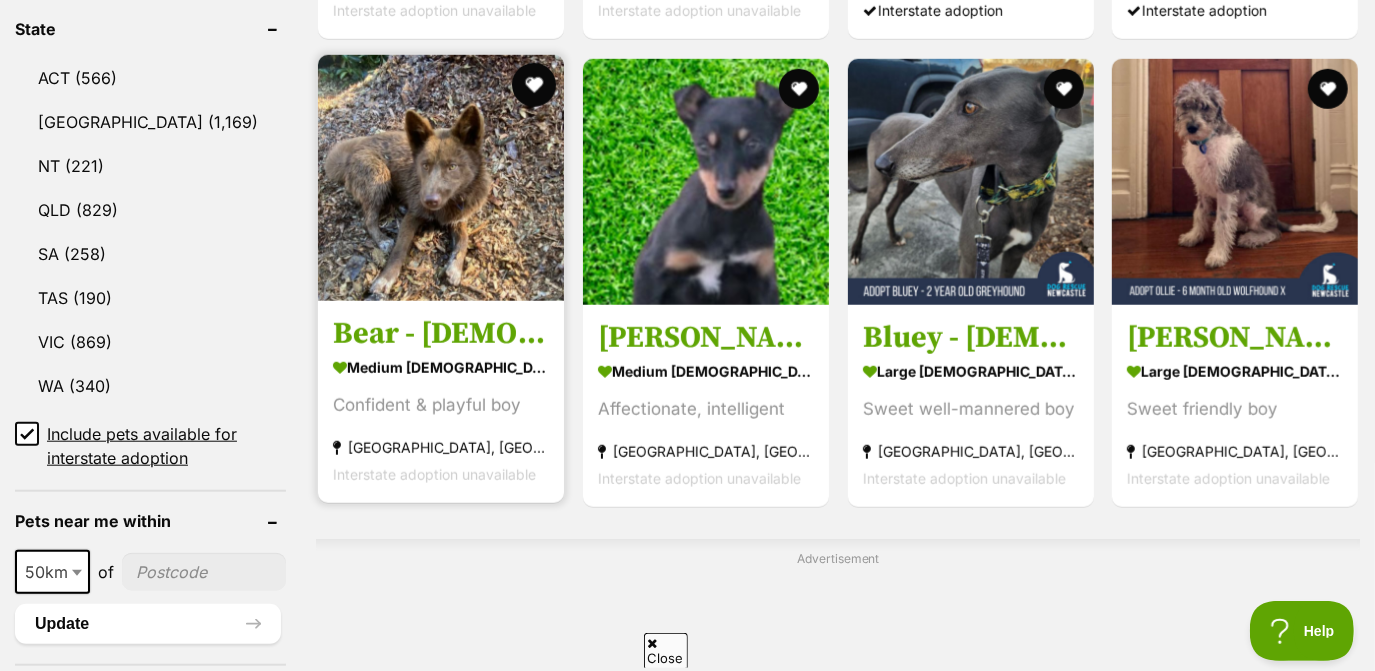 click at bounding box center (534, 85) 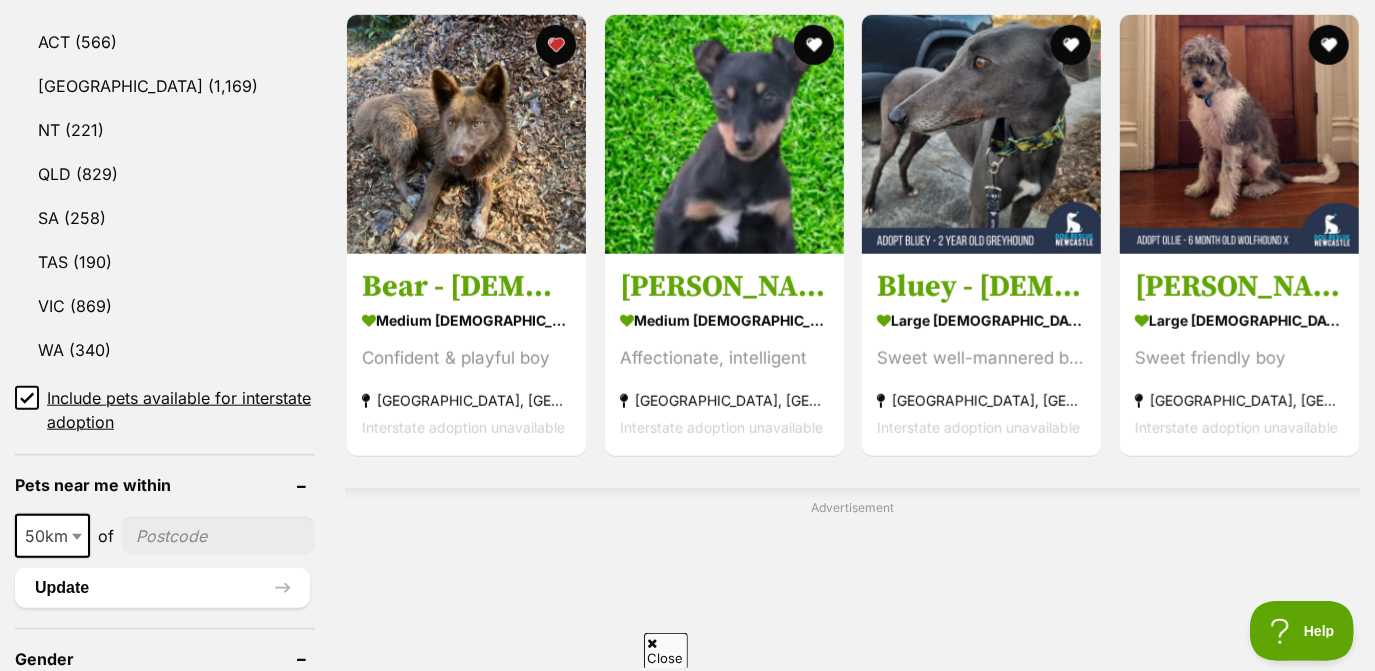 scroll, scrollTop: 0, scrollLeft: 0, axis: both 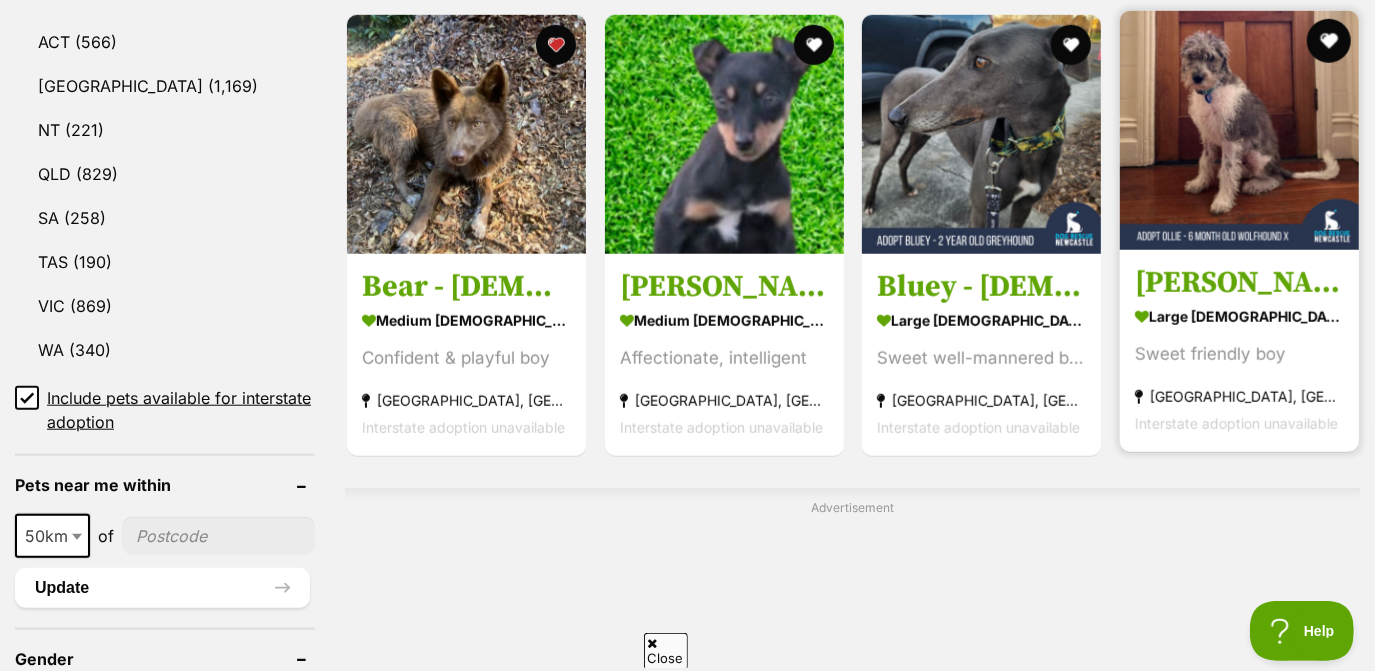 click at bounding box center (1328, 41) 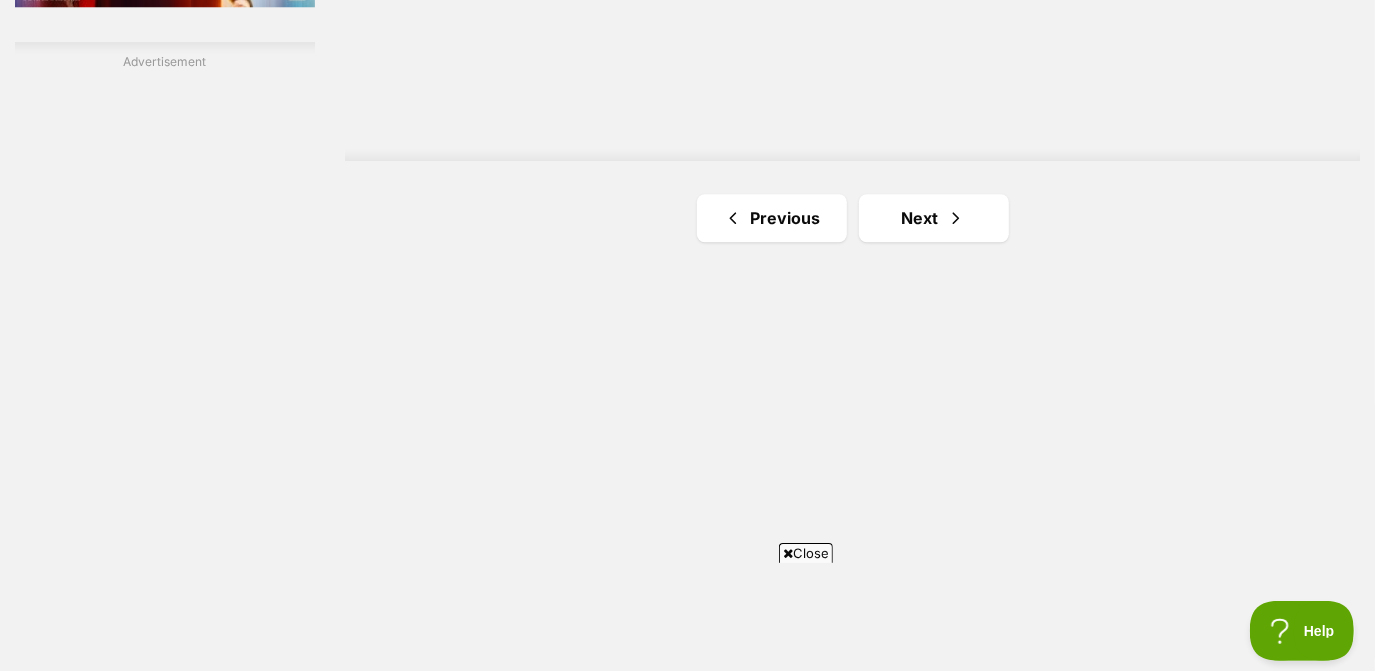scroll, scrollTop: 3632, scrollLeft: 0, axis: vertical 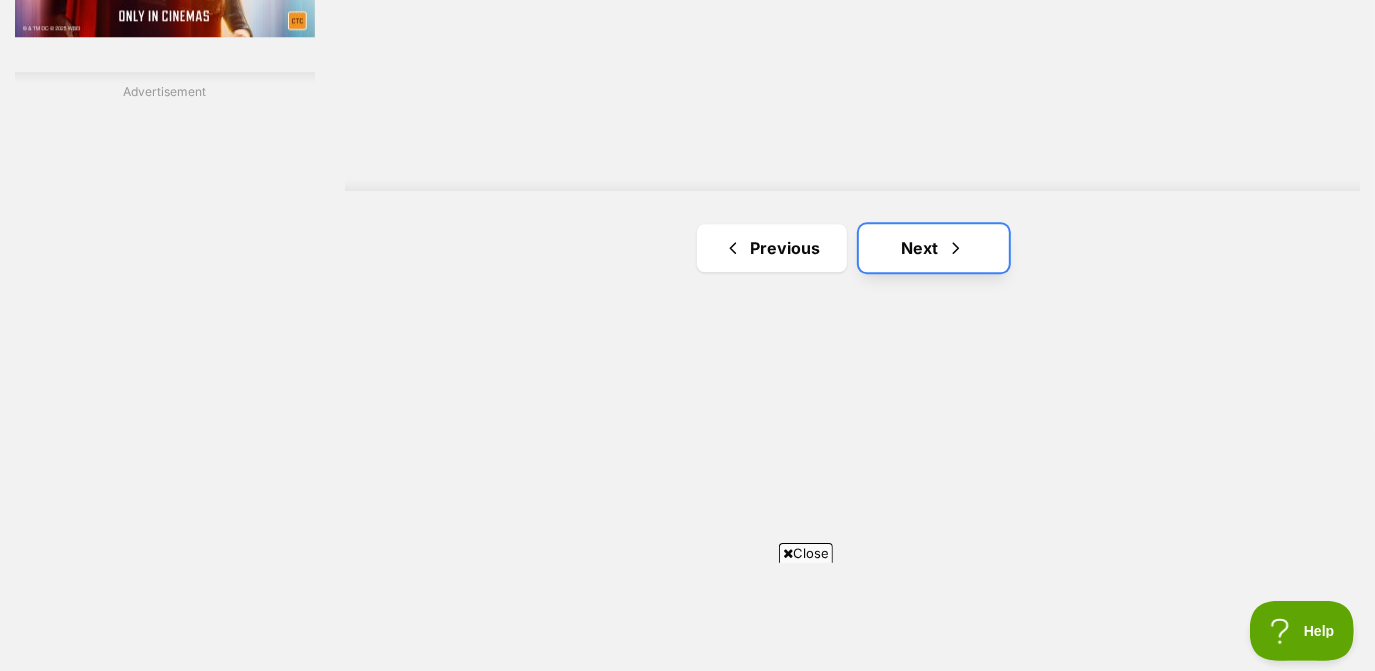 click on "Next" at bounding box center [934, 248] 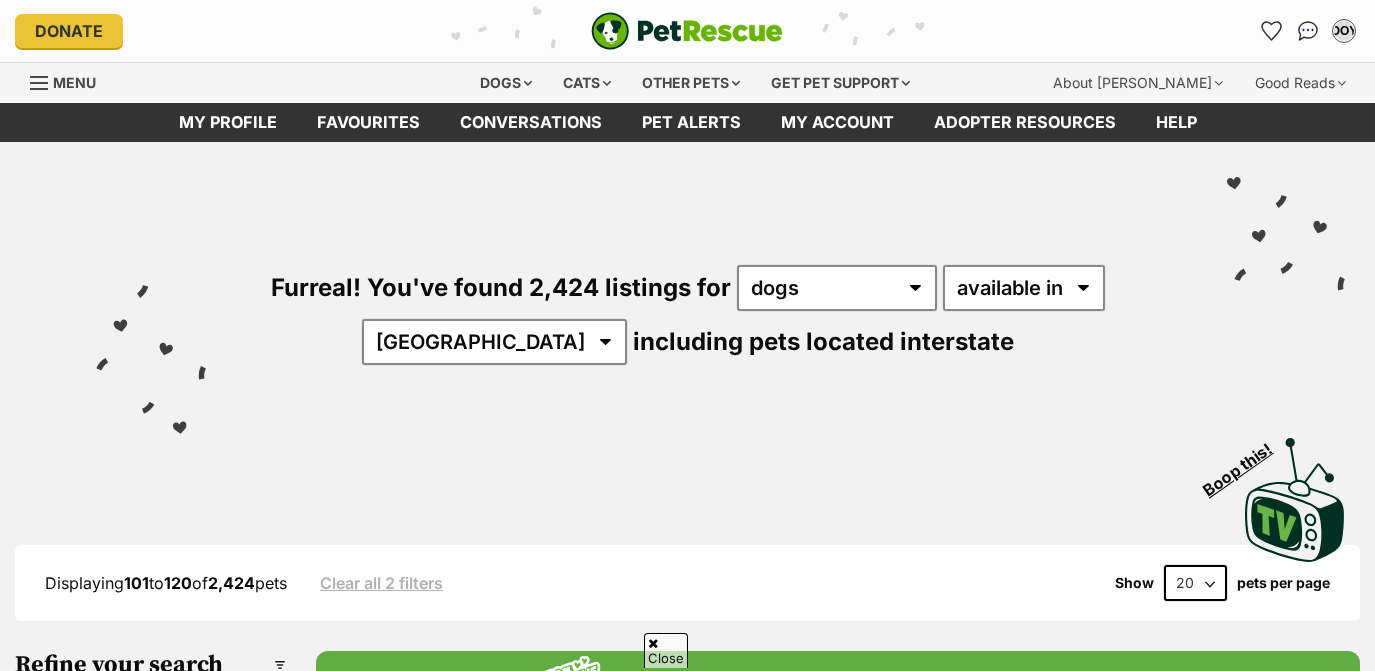 scroll, scrollTop: 387, scrollLeft: 0, axis: vertical 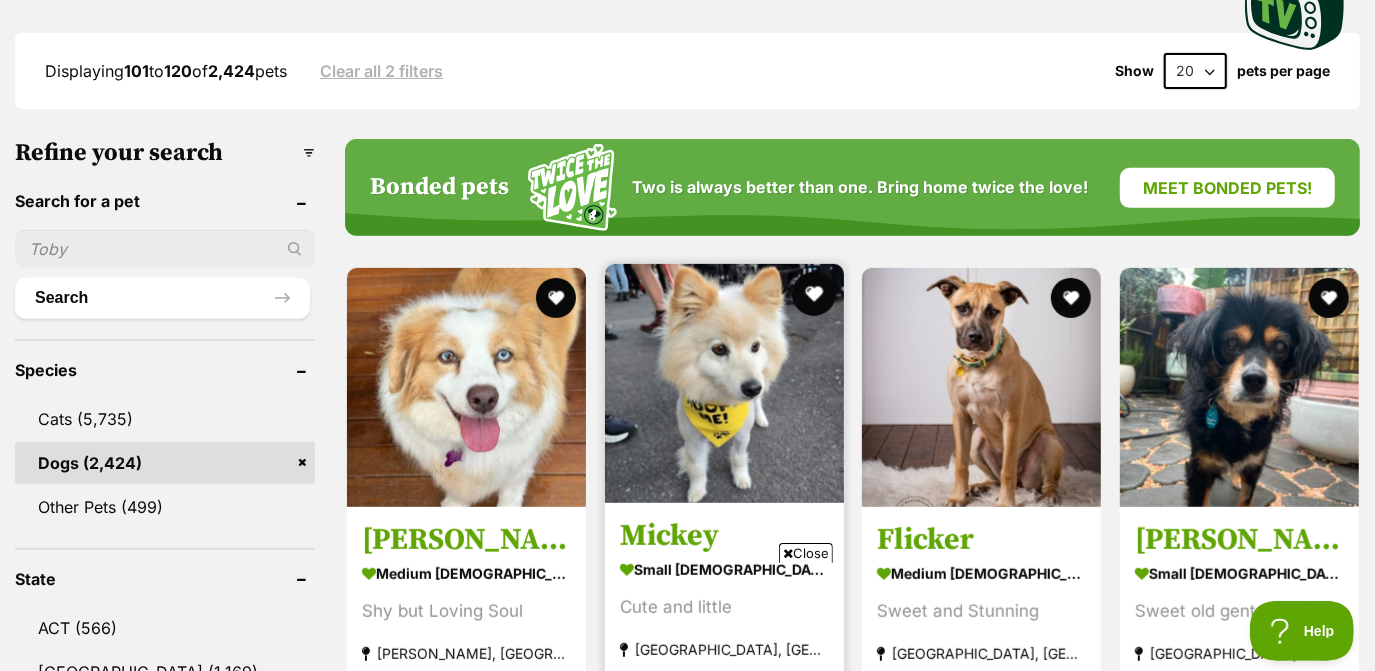 click at bounding box center (813, 294) 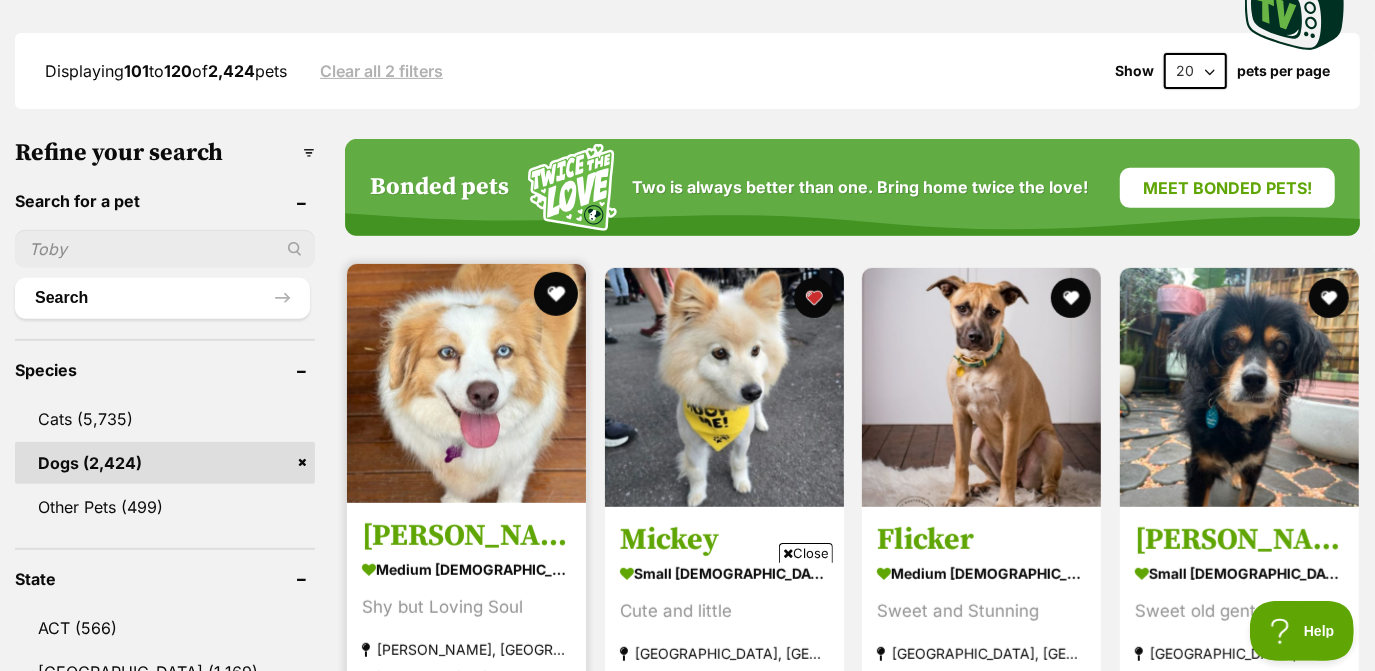 scroll, scrollTop: 0, scrollLeft: 0, axis: both 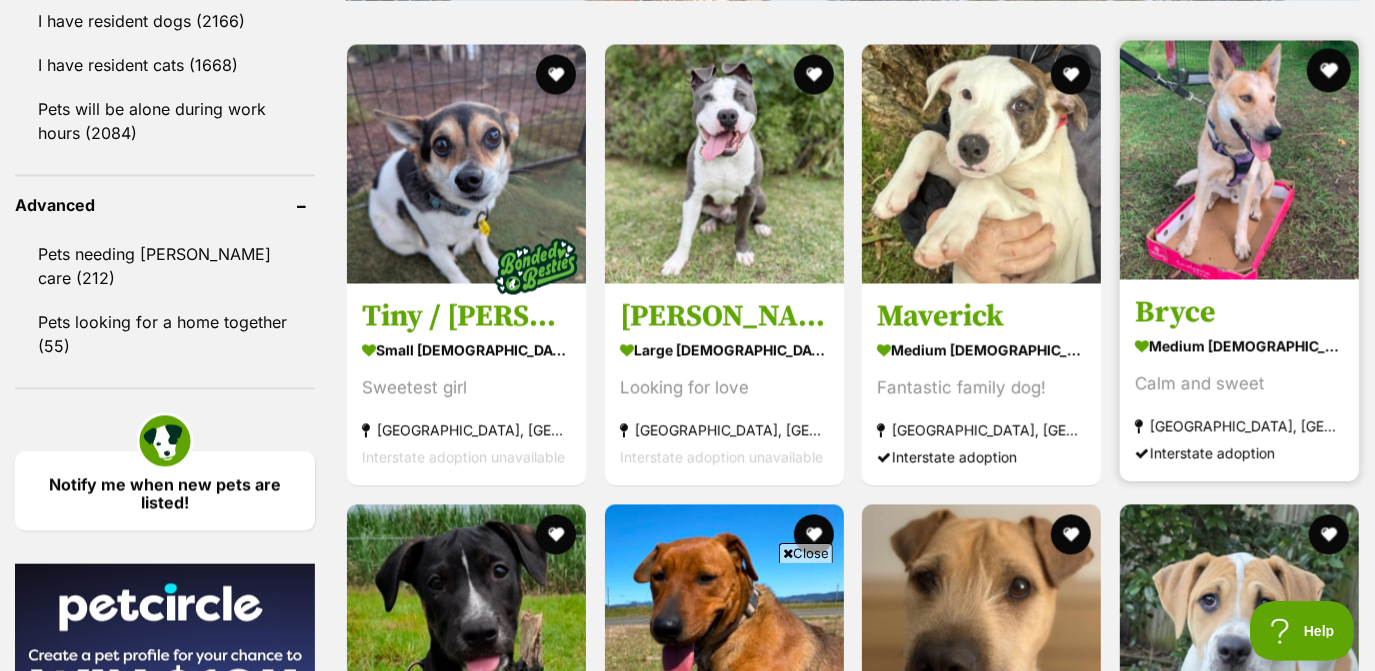 click at bounding box center (1328, 71) 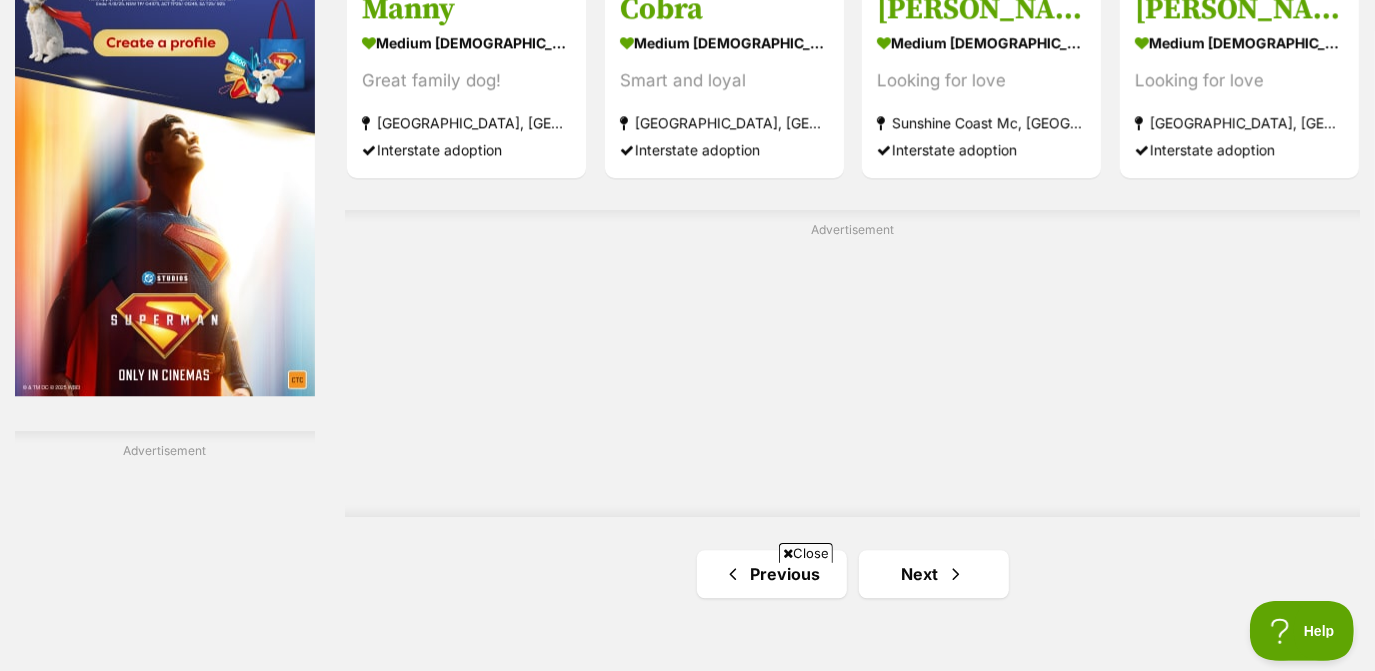 scroll, scrollTop: 3411, scrollLeft: 0, axis: vertical 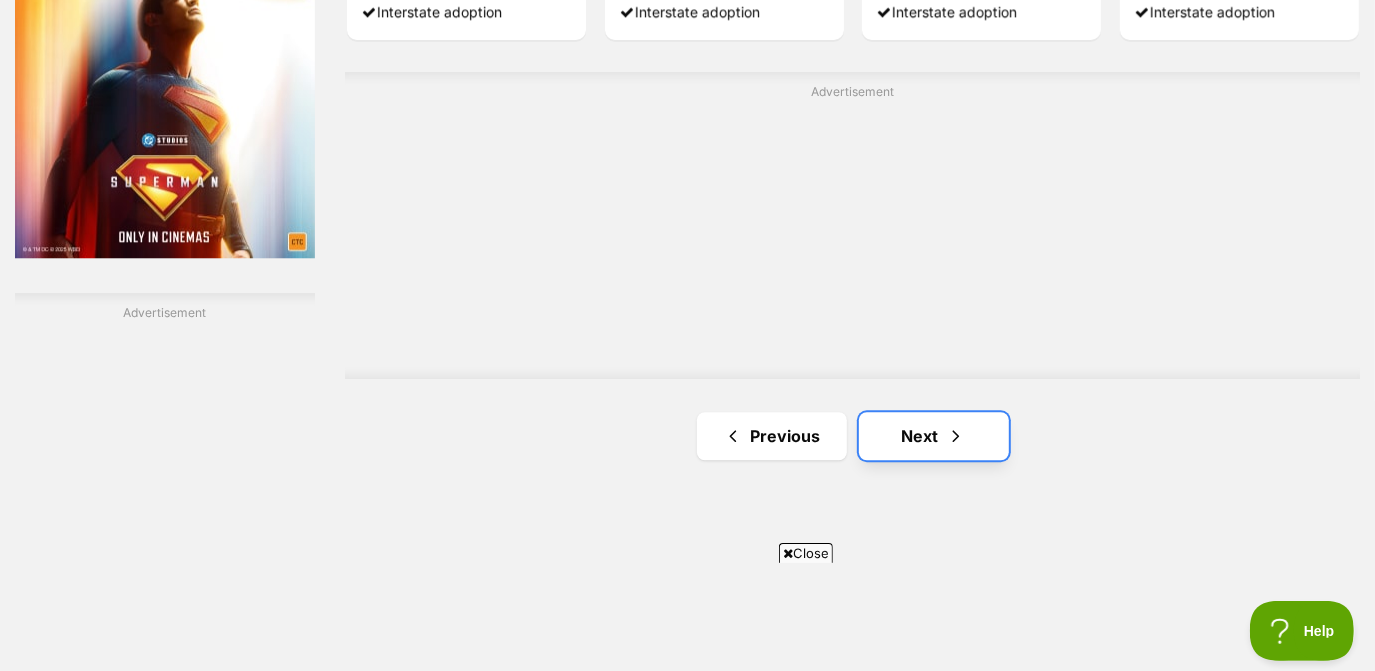 click at bounding box center [956, 436] 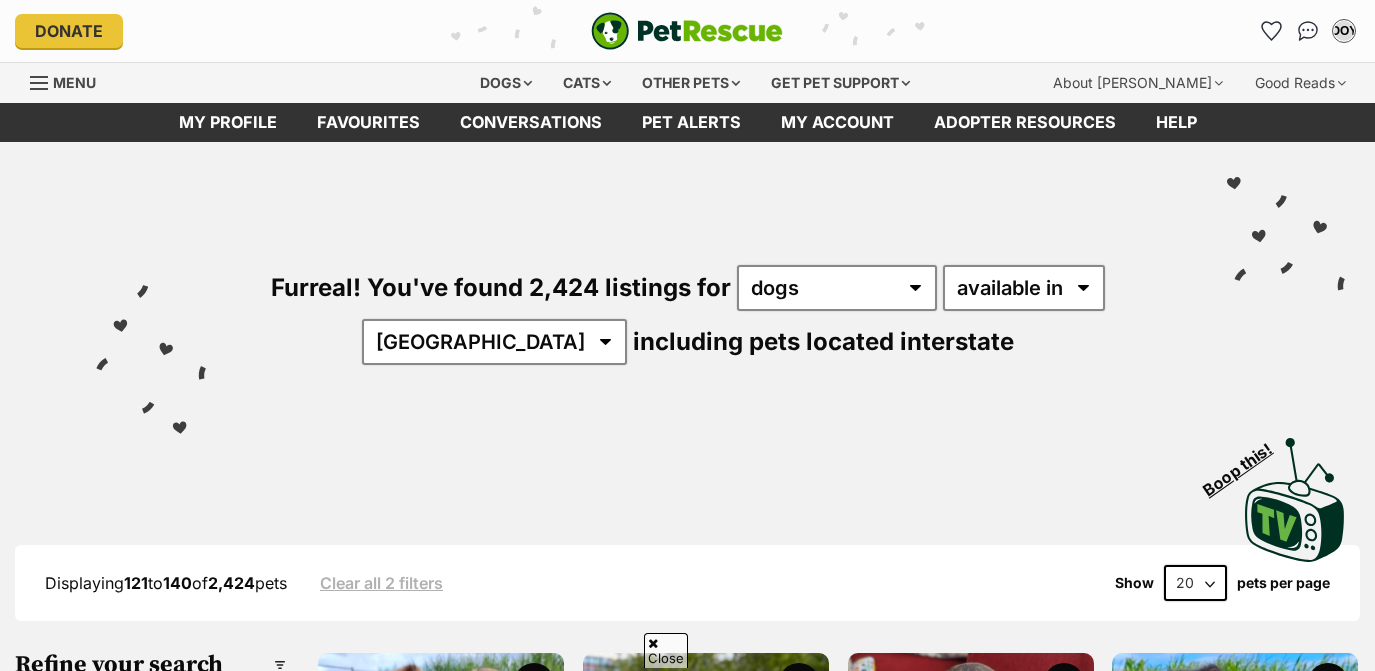 scroll, scrollTop: 520, scrollLeft: 0, axis: vertical 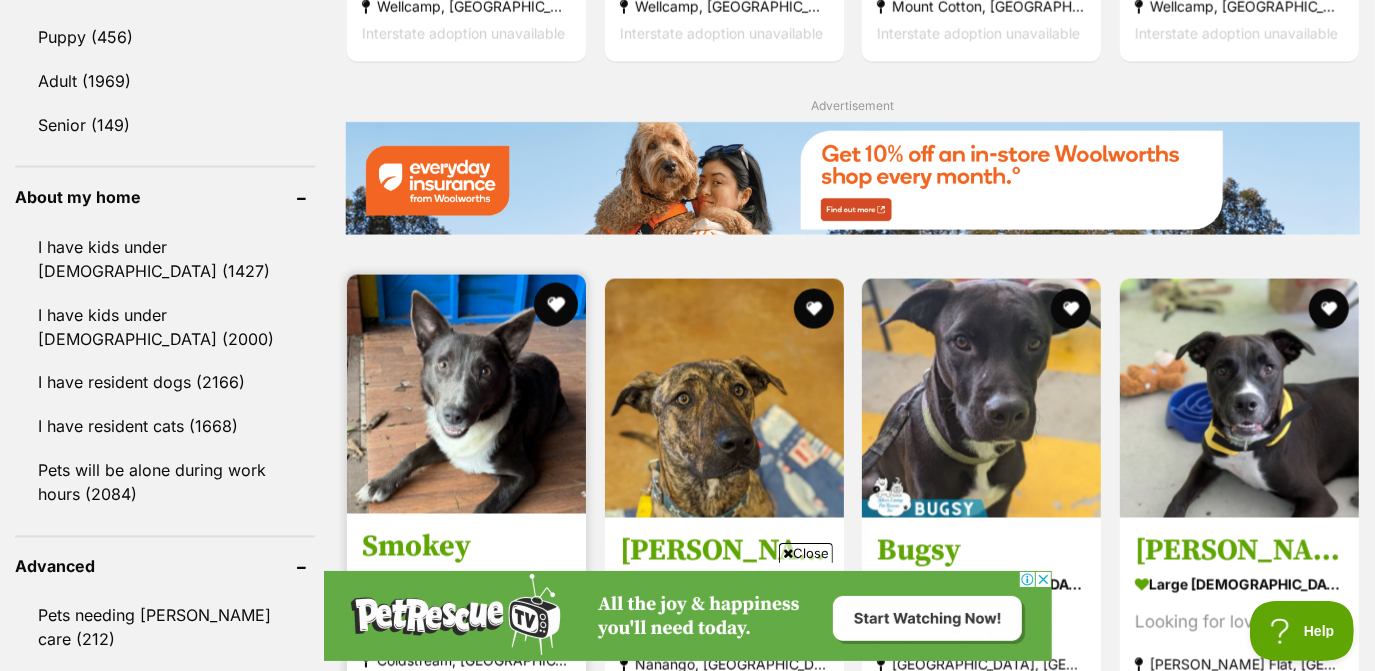 click at bounding box center (556, 305) 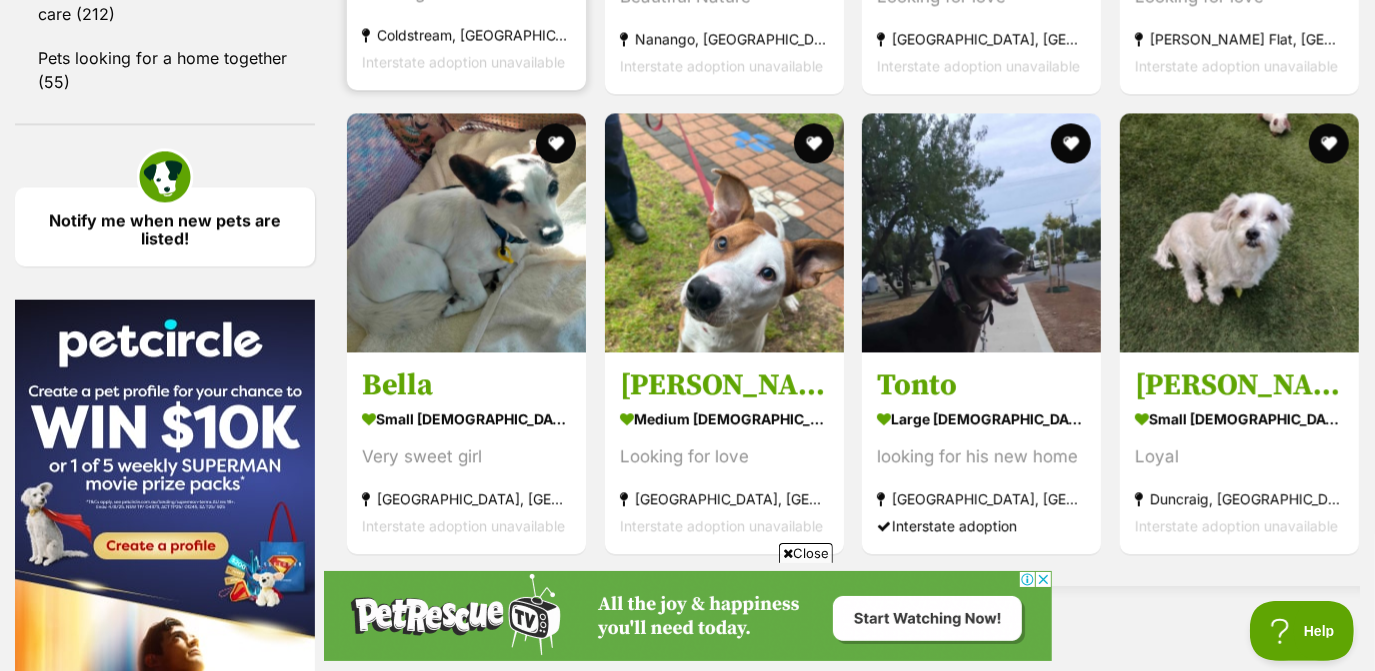 scroll, scrollTop: 2769, scrollLeft: 0, axis: vertical 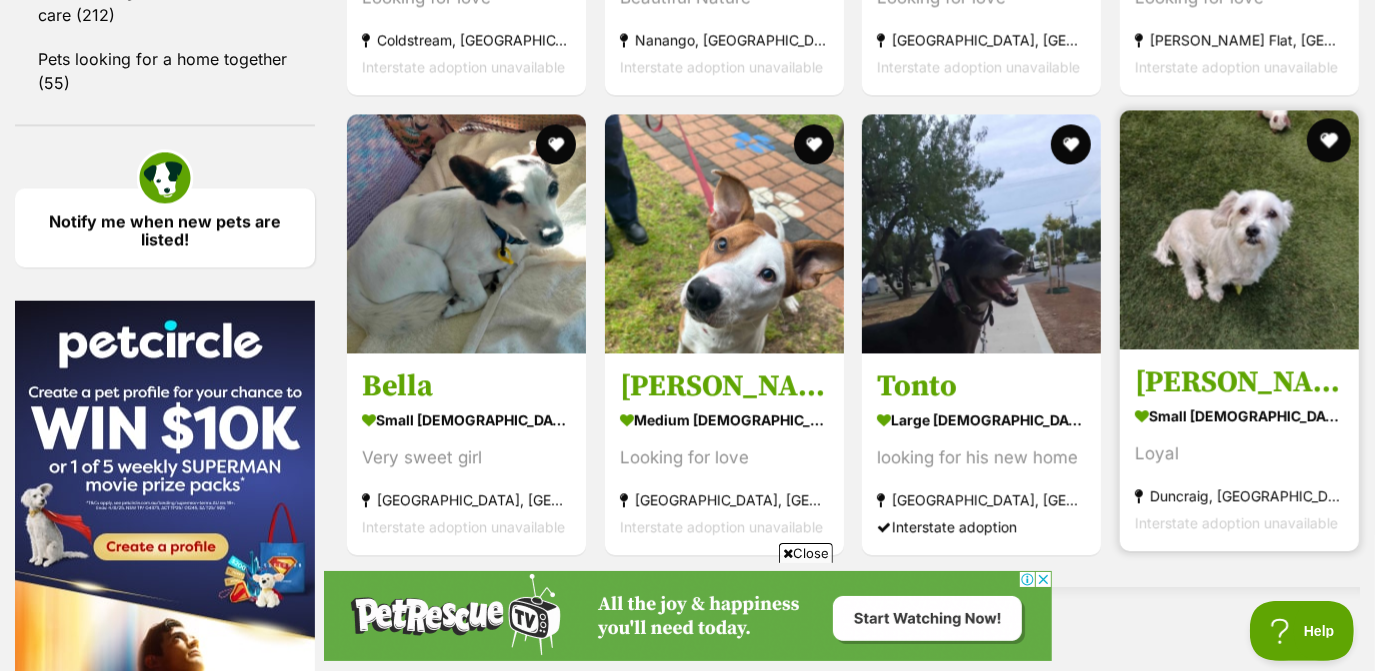 click at bounding box center [1328, 140] 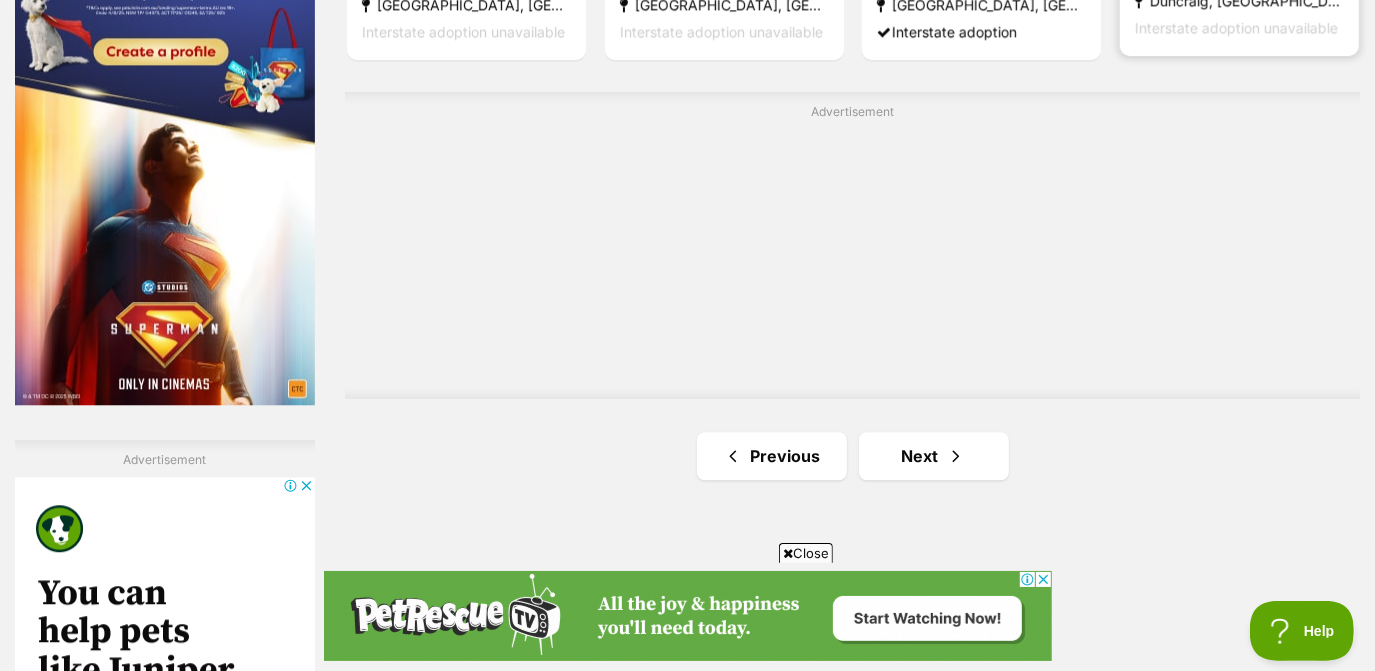 scroll, scrollTop: 3262, scrollLeft: 0, axis: vertical 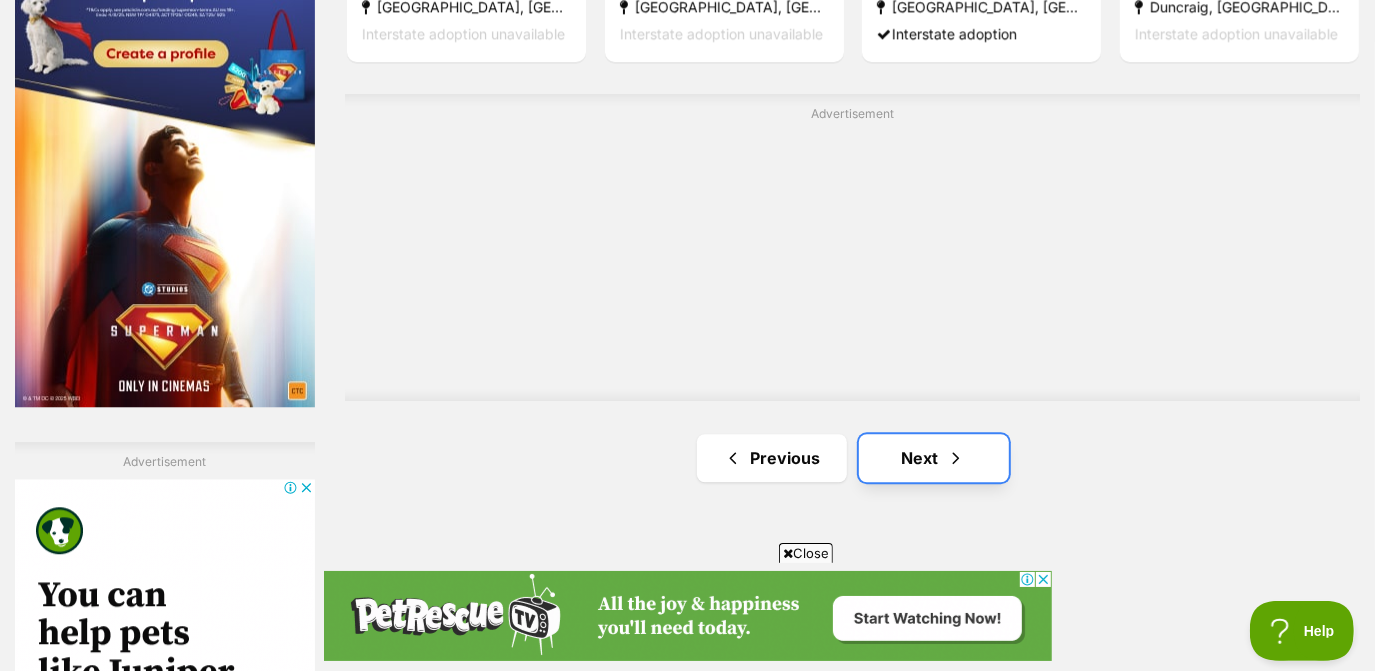 click on "Next" at bounding box center (934, 458) 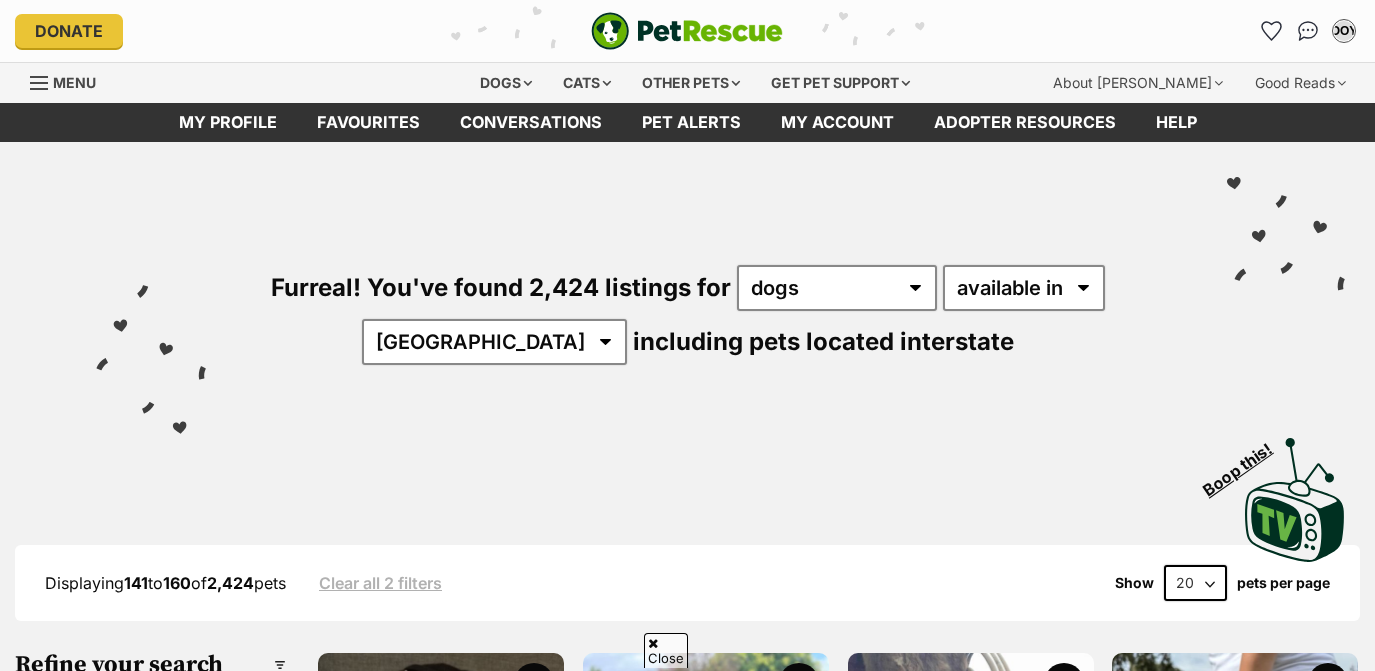 scroll, scrollTop: 422, scrollLeft: 0, axis: vertical 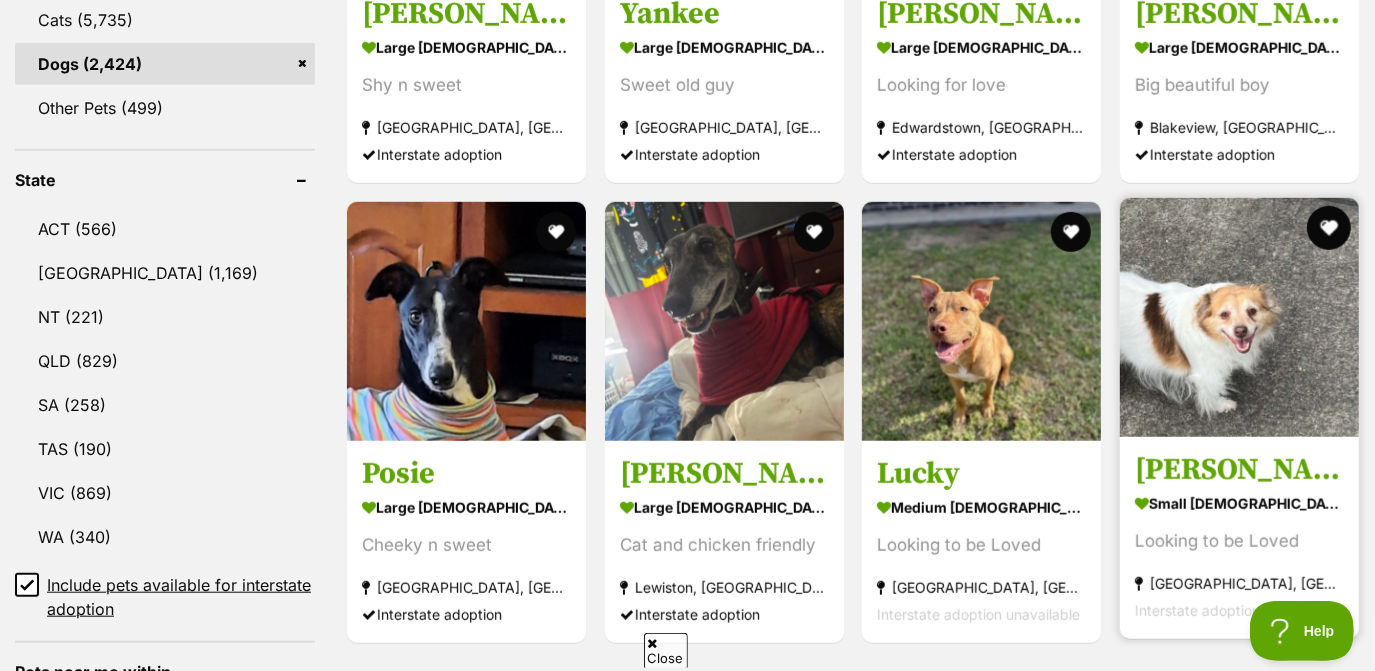 click at bounding box center (1328, 228) 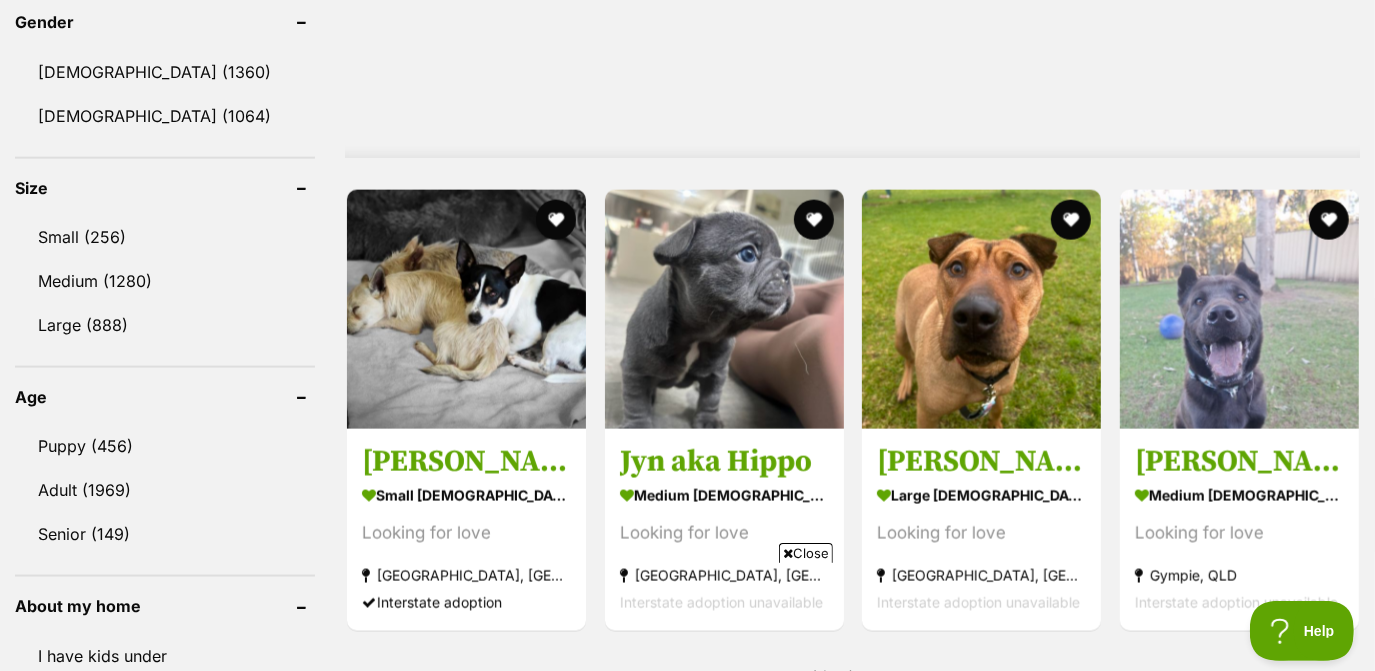 scroll, scrollTop: 1777, scrollLeft: 0, axis: vertical 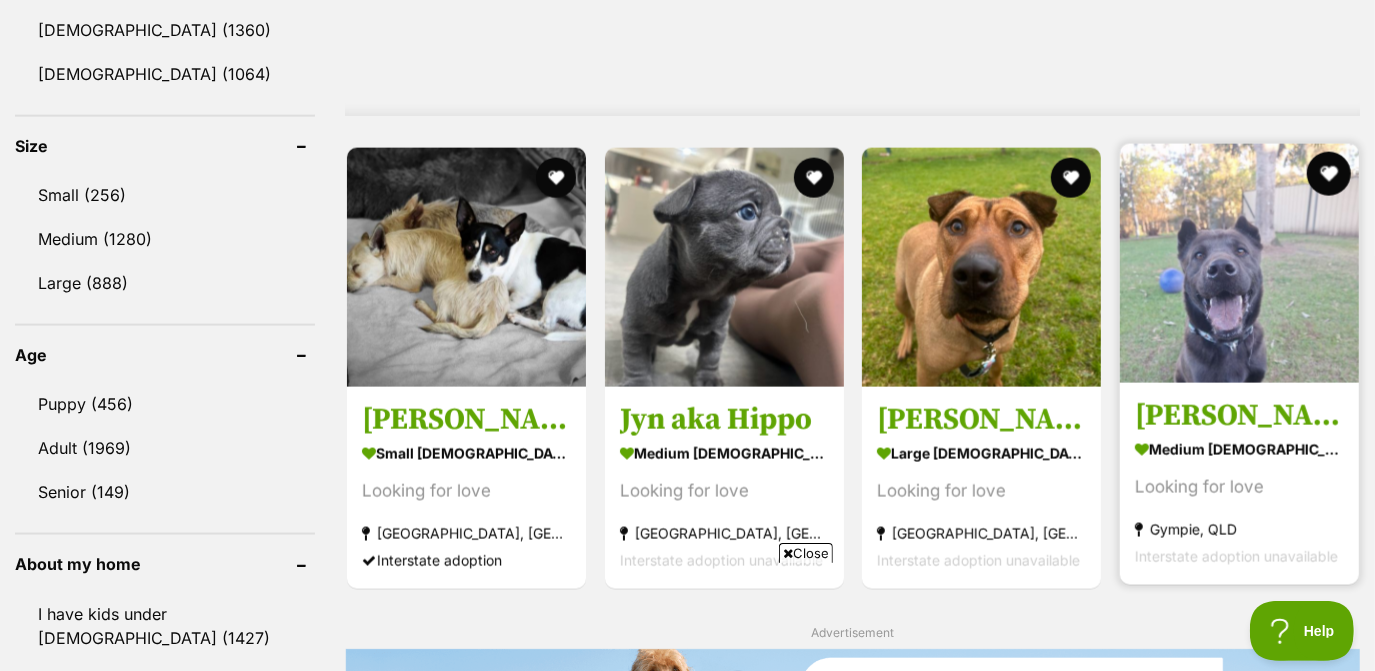 click at bounding box center [1328, 174] 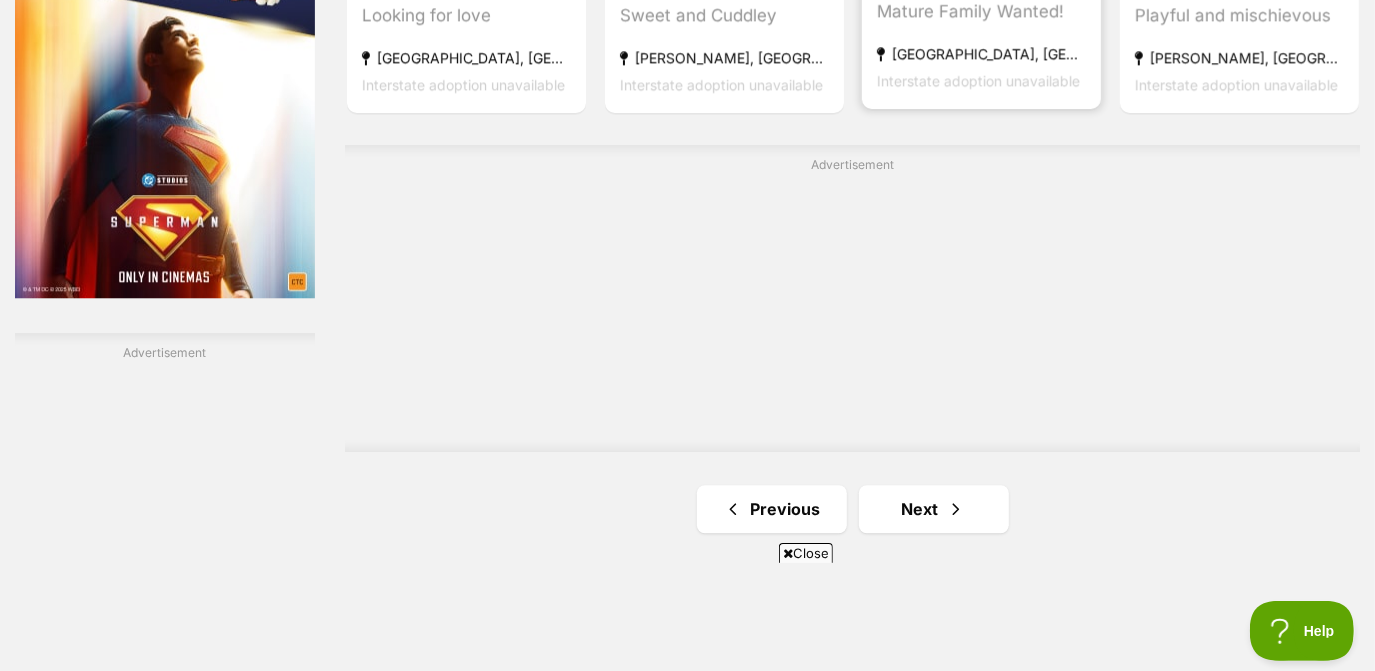 scroll, scrollTop: 3364, scrollLeft: 0, axis: vertical 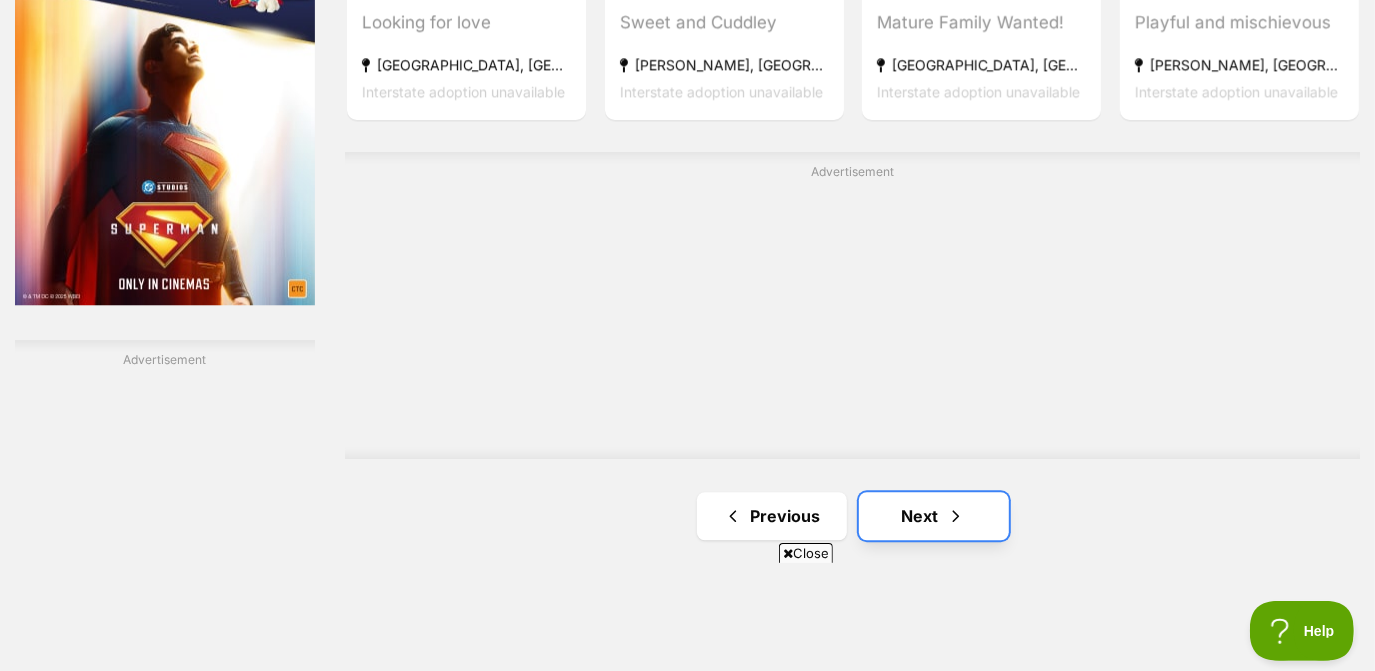 click on "Next" at bounding box center [934, 516] 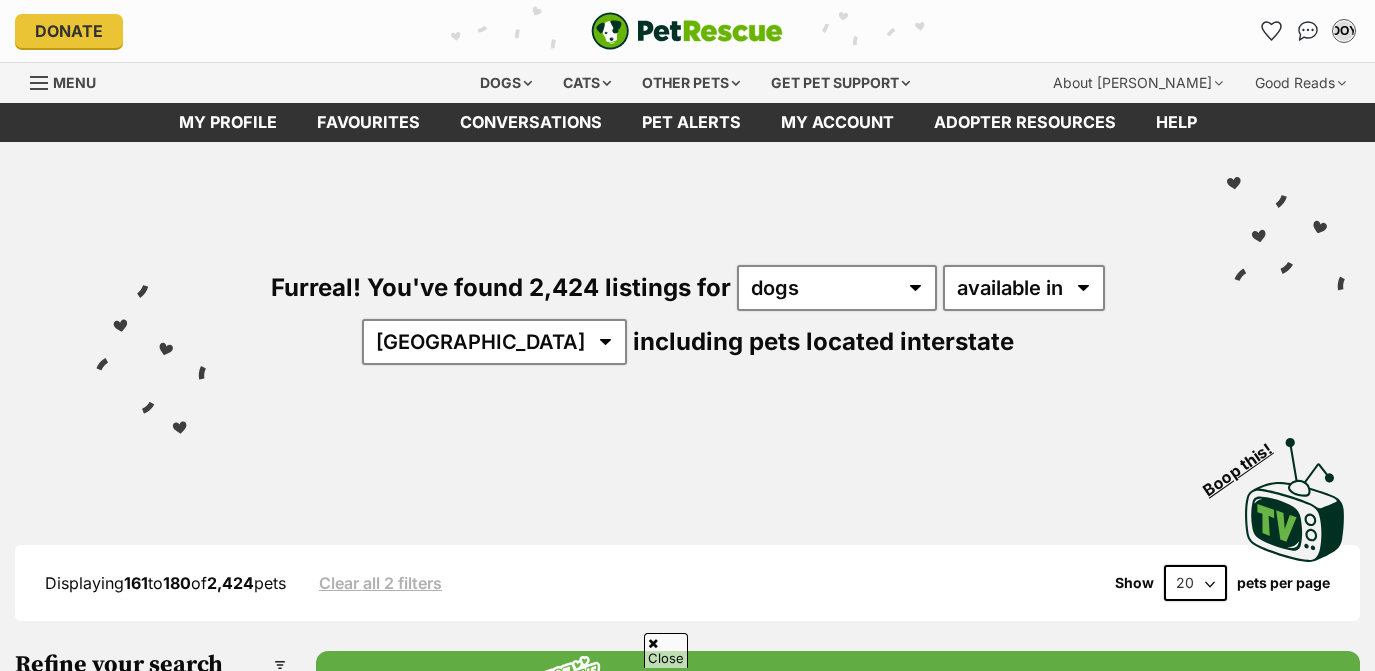 scroll, scrollTop: 556, scrollLeft: 0, axis: vertical 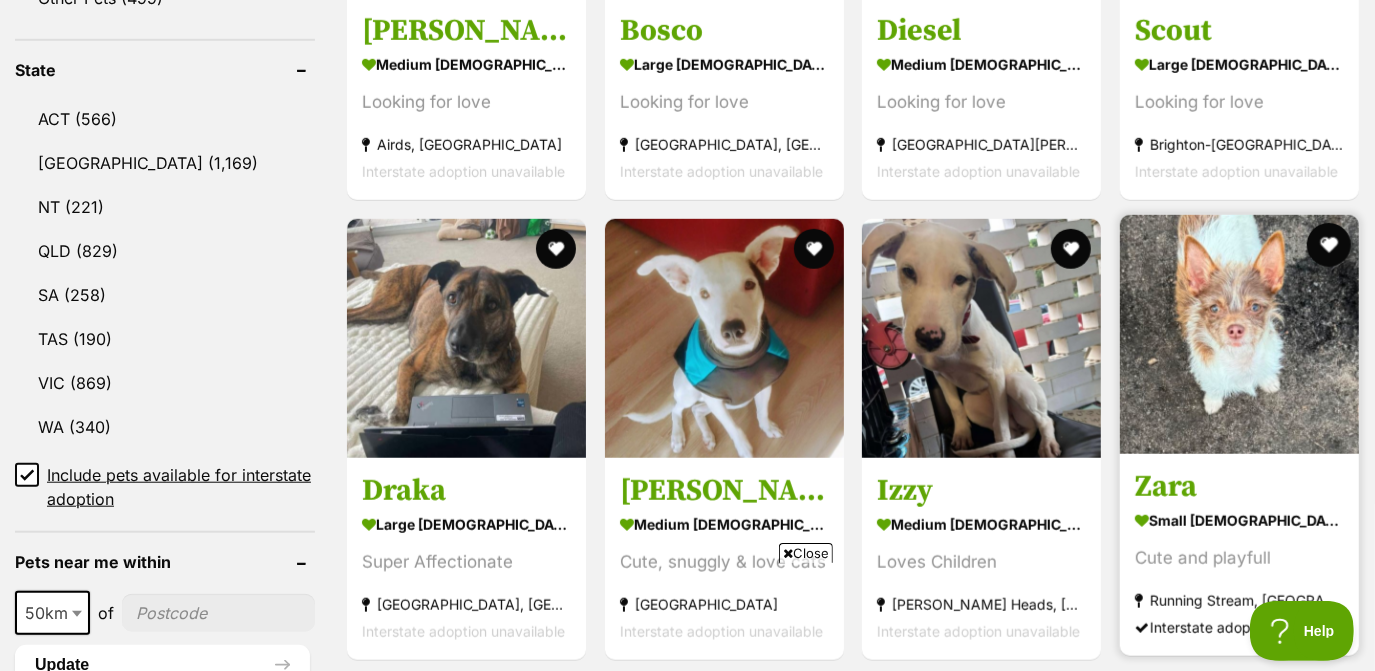 click at bounding box center [1328, 245] 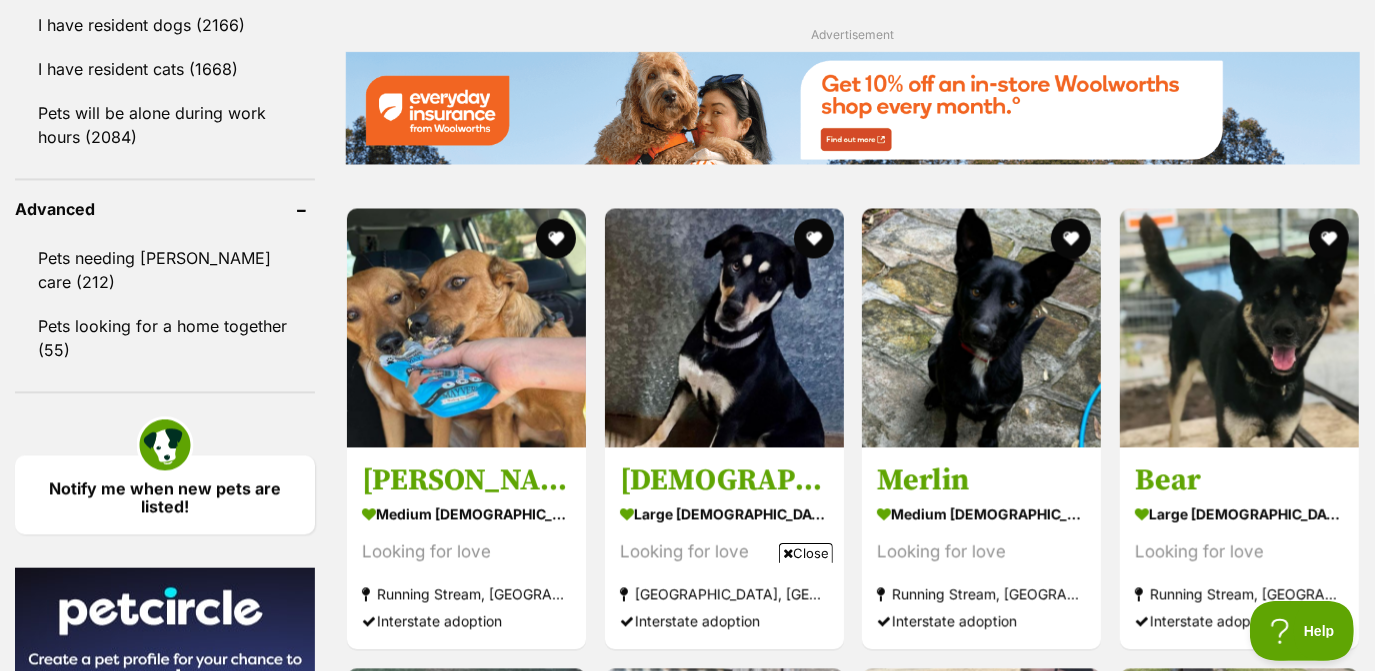 scroll, scrollTop: 2504, scrollLeft: 0, axis: vertical 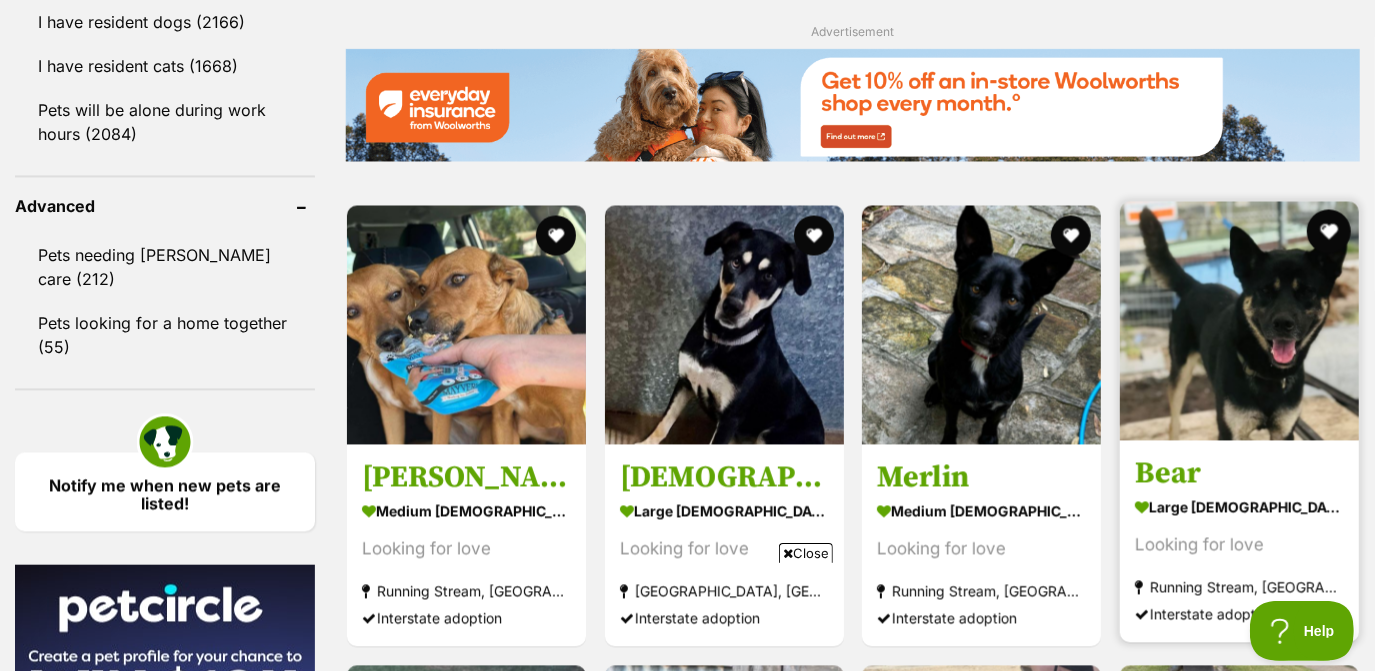 click at bounding box center (1328, 232) 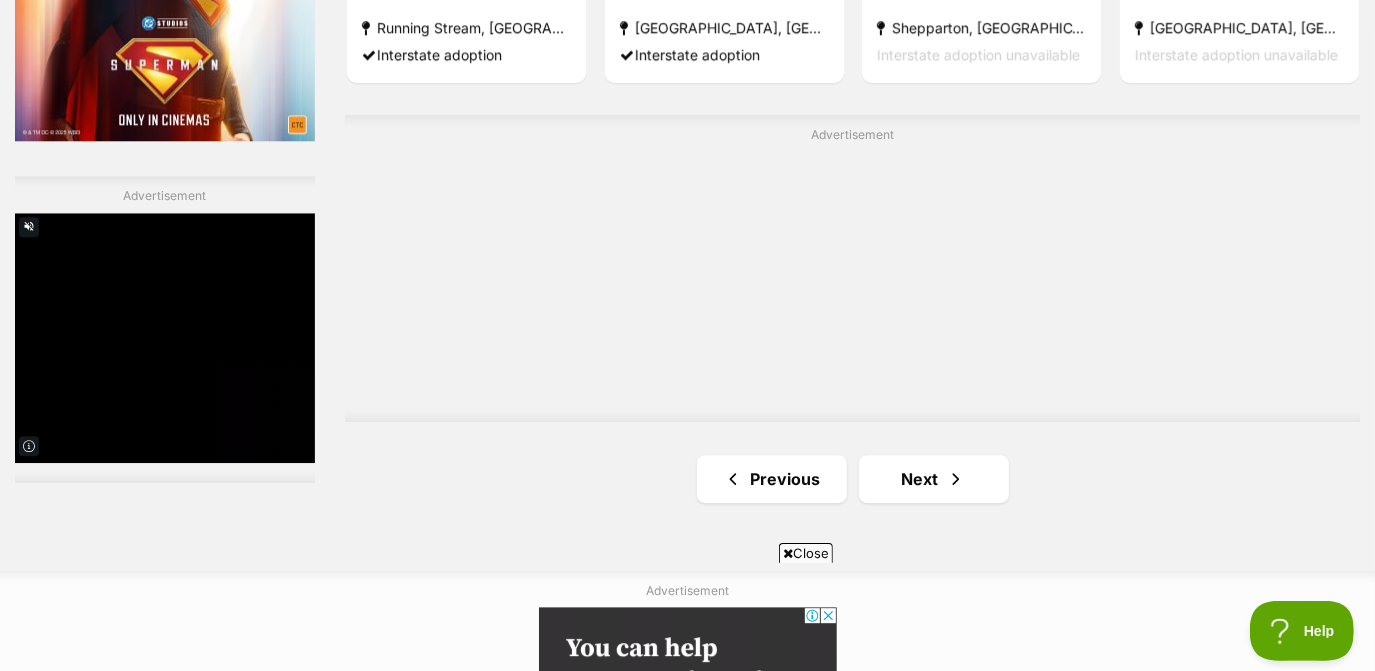 scroll, scrollTop: 3525, scrollLeft: 0, axis: vertical 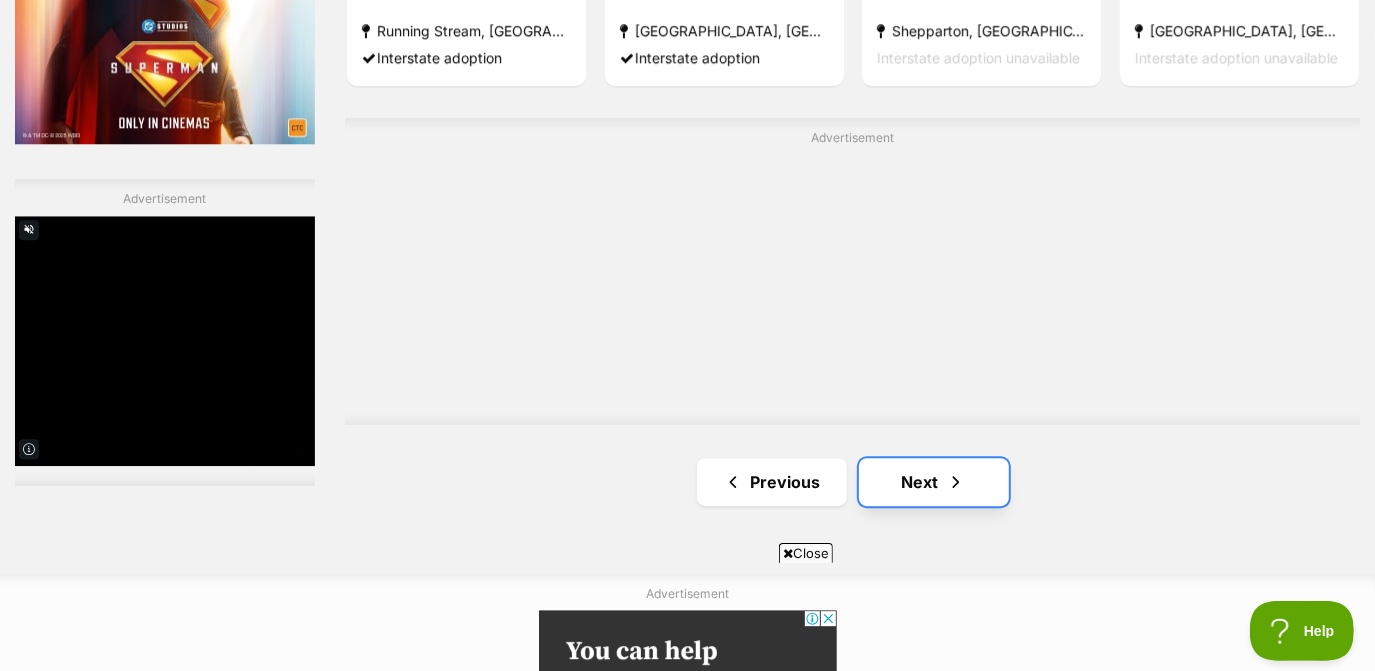 click on "Next" at bounding box center (934, 482) 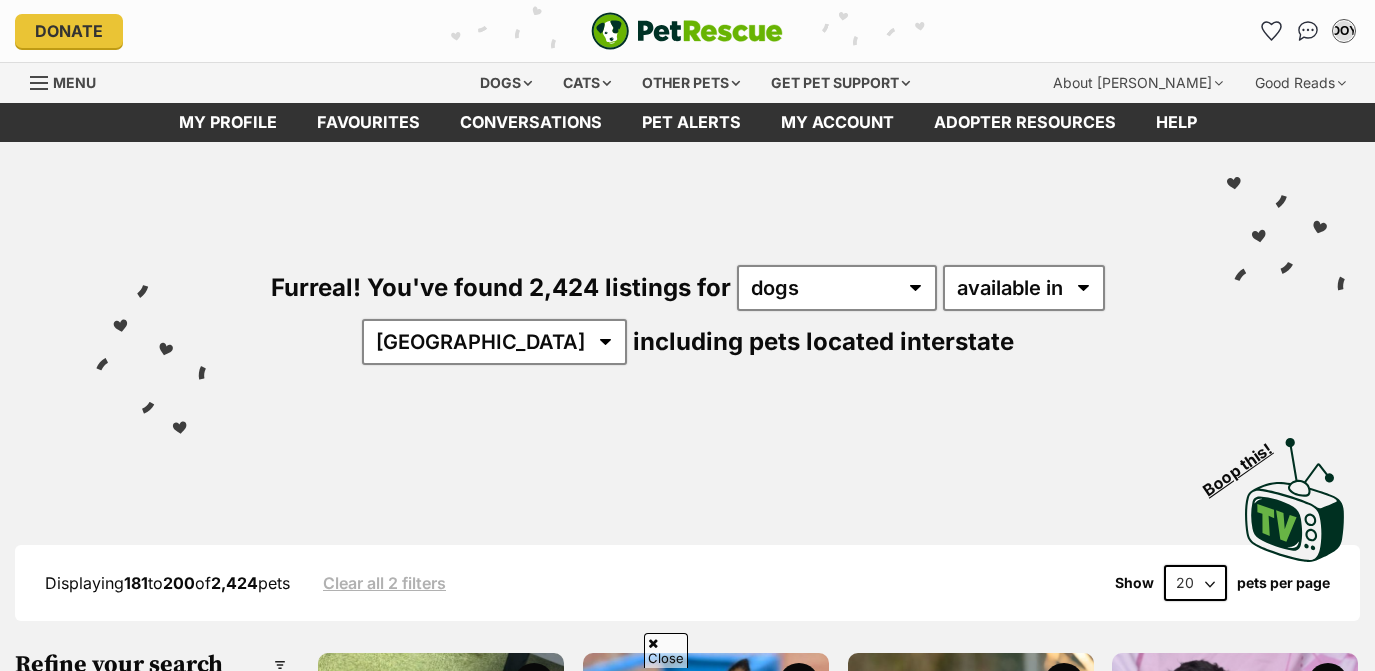 scroll, scrollTop: 377, scrollLeft: 0, axis: vertical 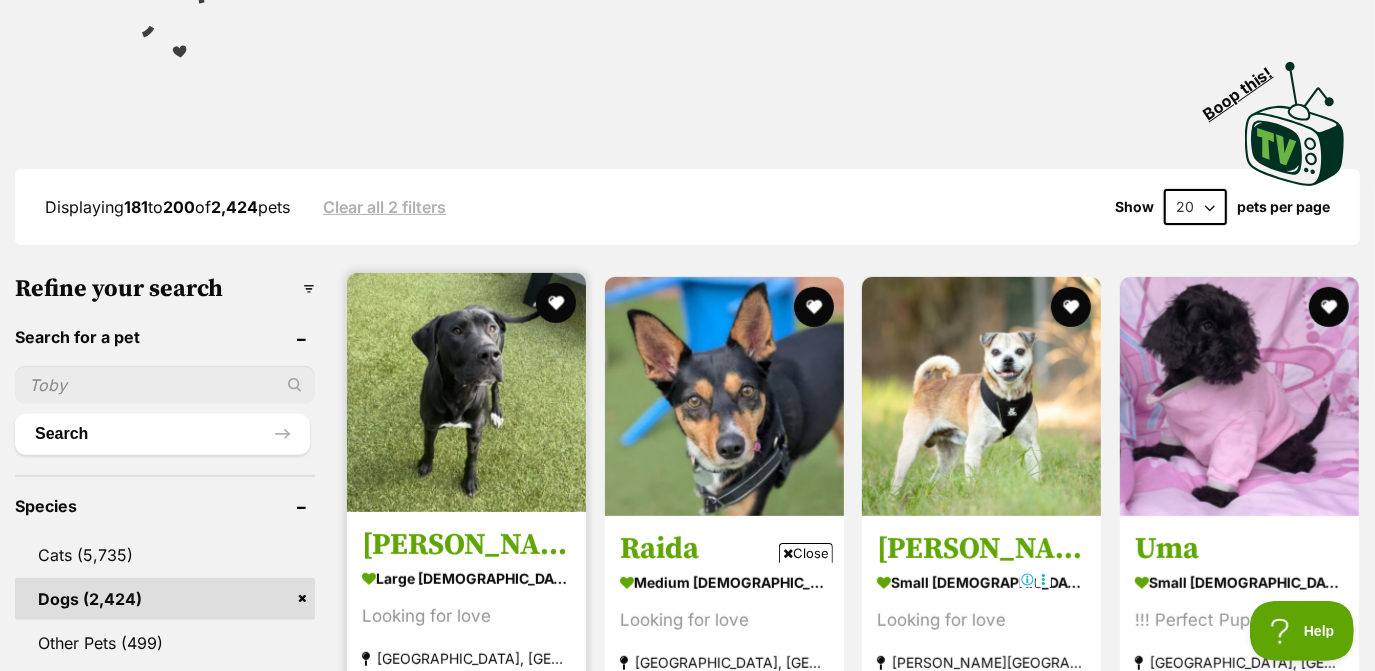 click at bounding box center (466, 392) 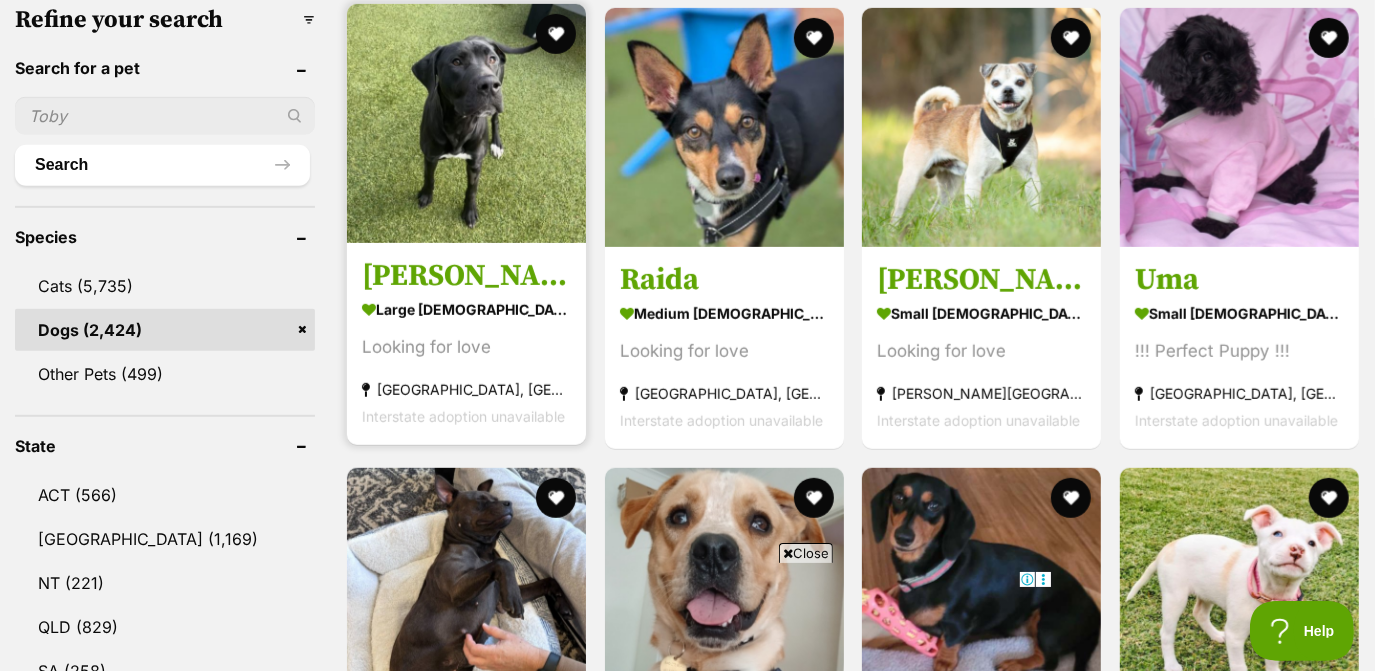 scroll, scrollTop: 0, scrollLeft: 0, axis: both 